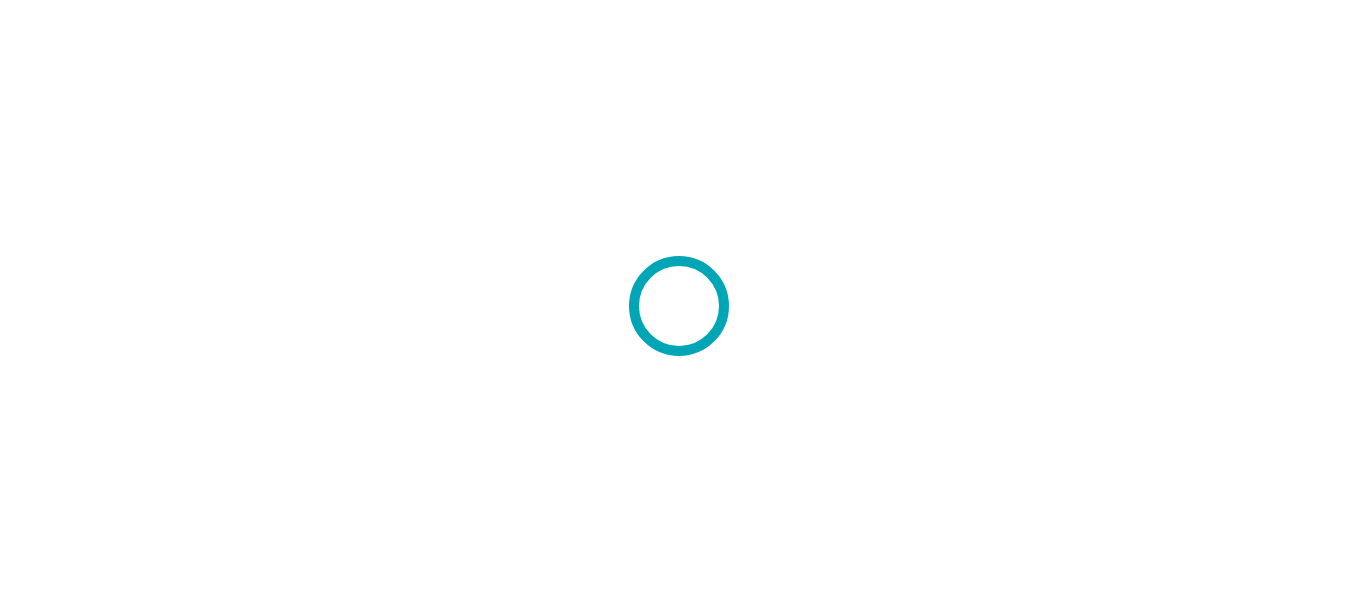 scroll, scrollTop: 0, scrollLeft: 0, axis: both 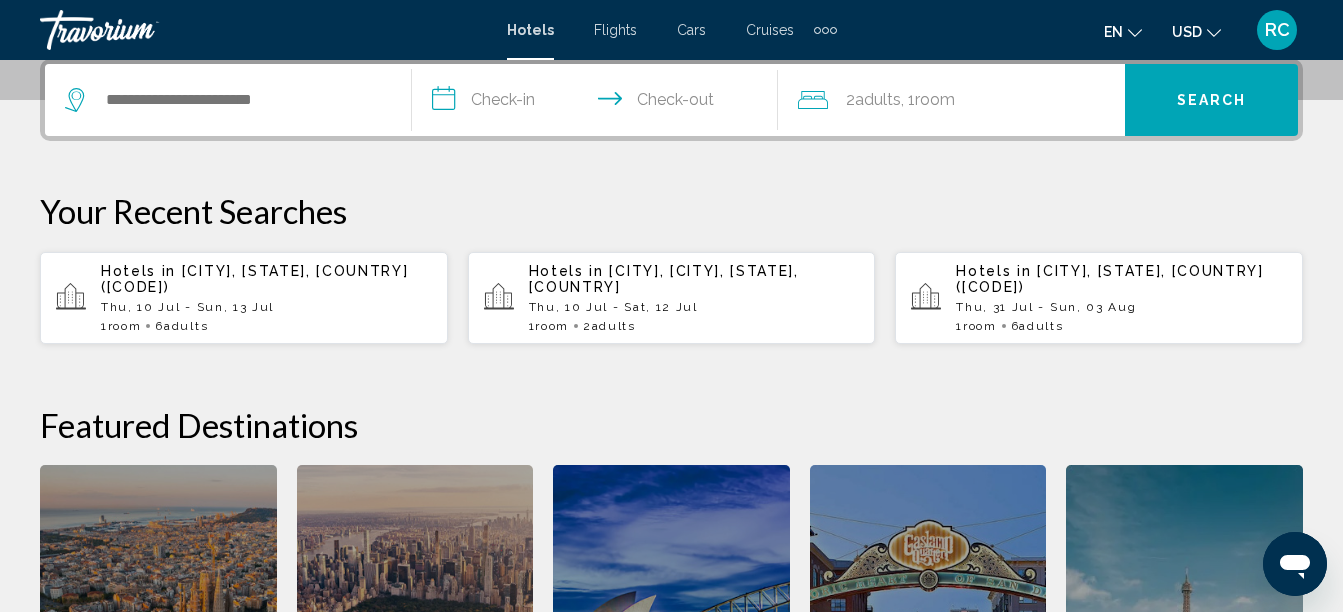 click on "[CITY], [STATE], [COUNTRY] ([CODE])" at bounding box center (255, 279) 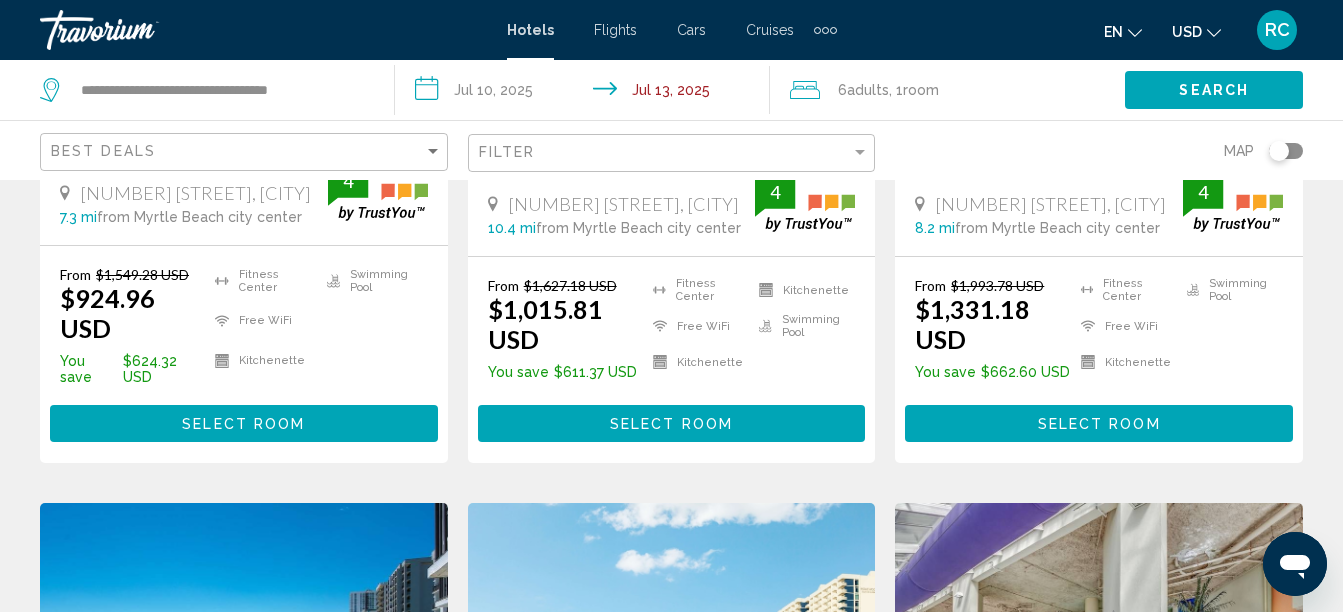 scroll, scrollTop: 0, scrollLeft: 0, axis: both 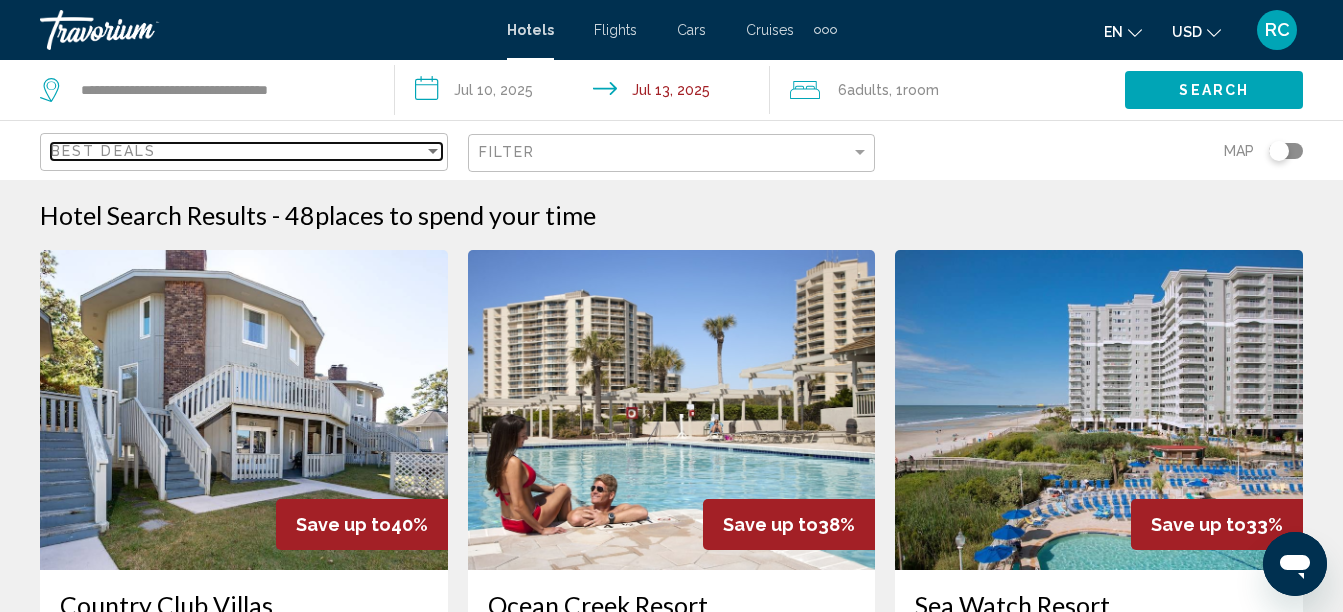 click on "Best Deals" at bounding box center (237, 151) 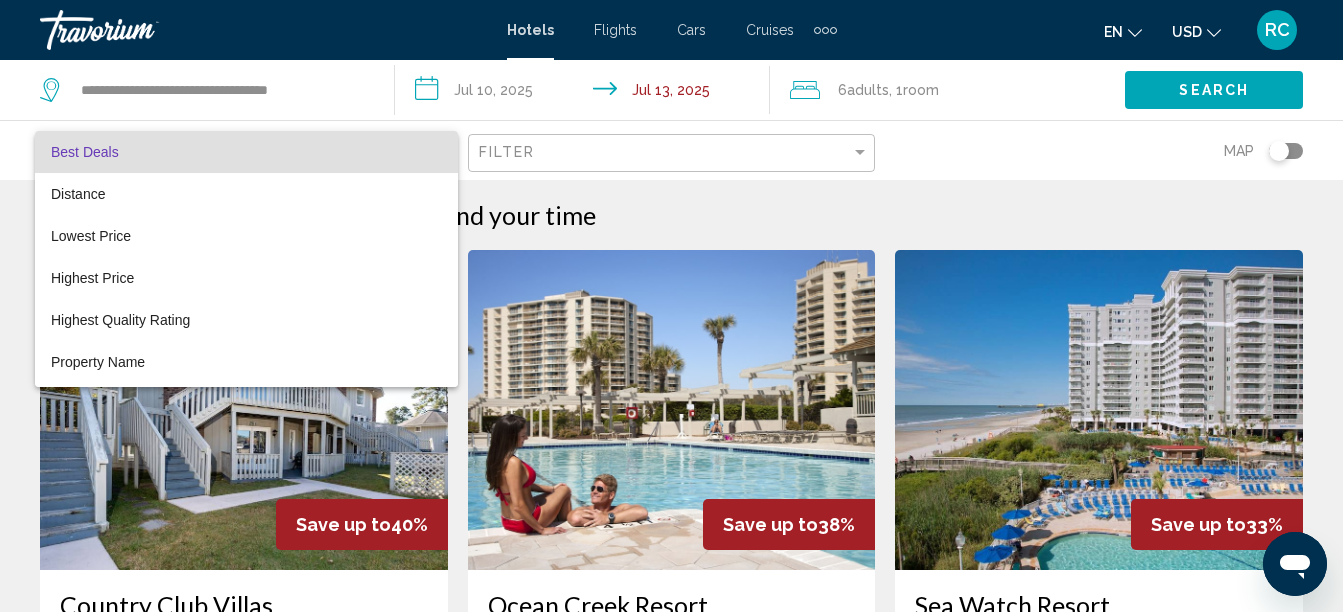 click at bounding box center [671, 306] 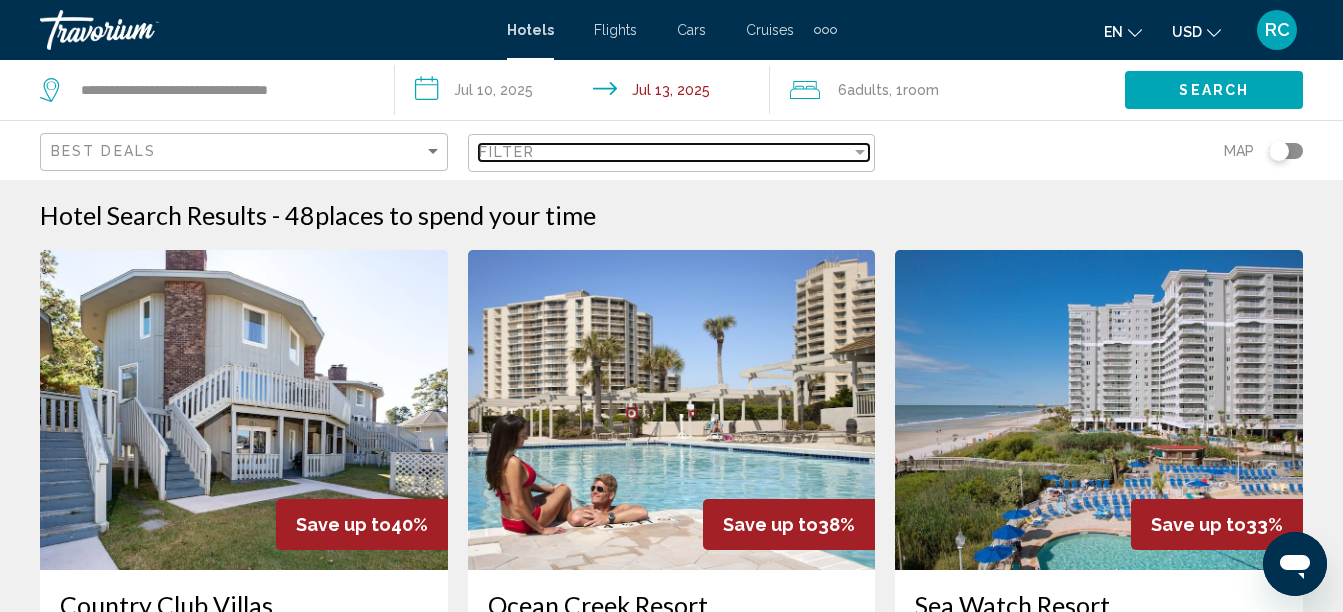 click on "Filter" at bounding box center (665, 152) 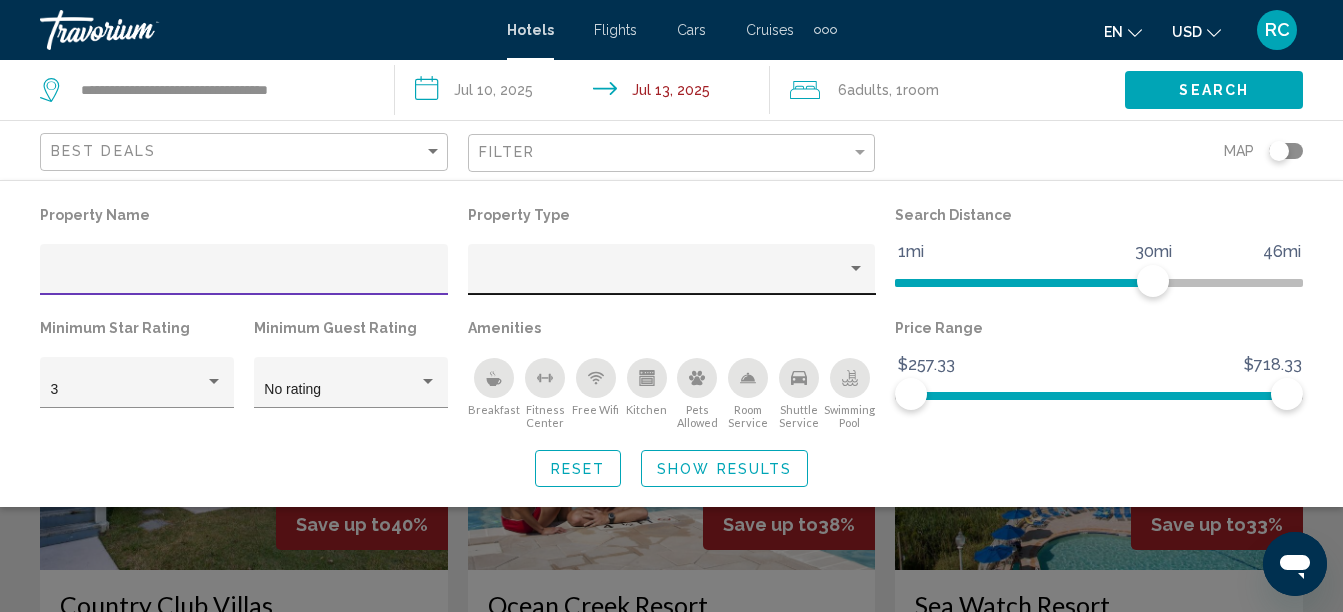 click at bounding box center (662, 277) 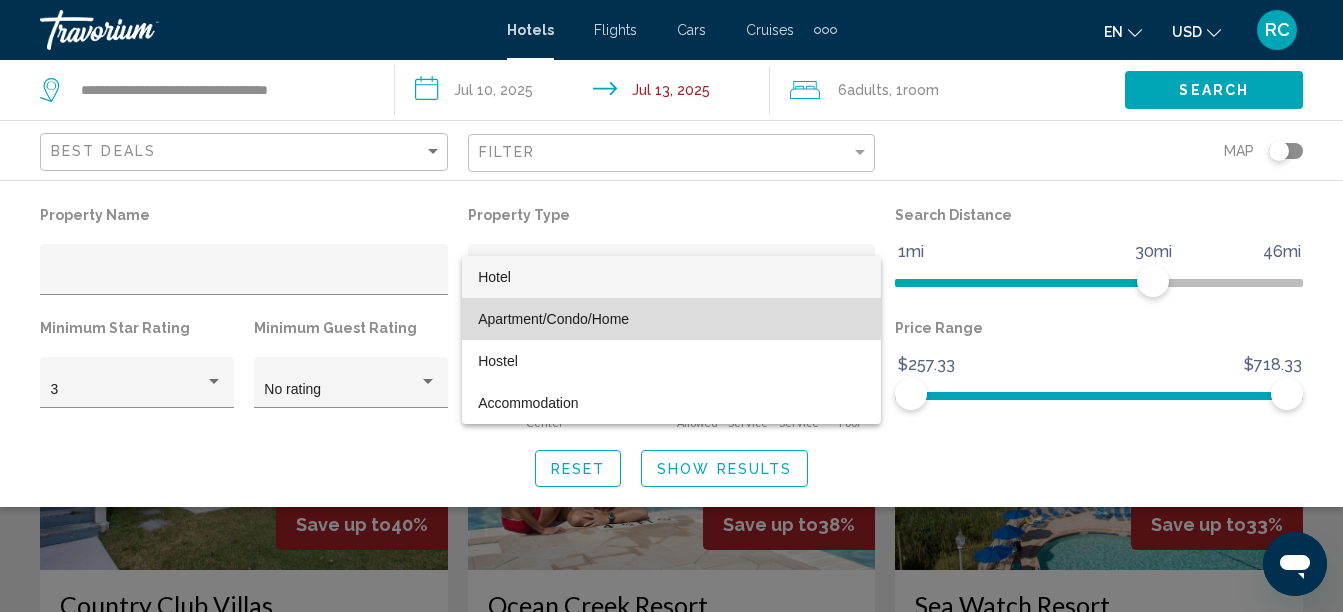 click on "Apartment/Condo/Home" at bounding box center [553, 319] 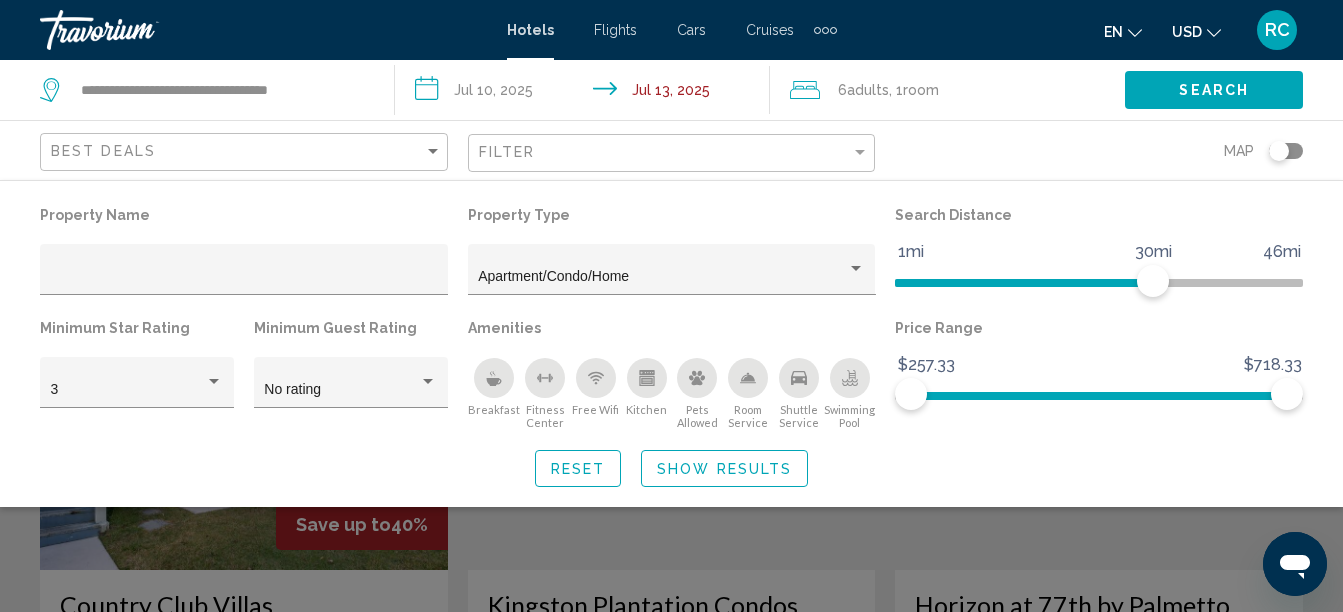 click on "Best Deals" at bounding box center [246, 152] 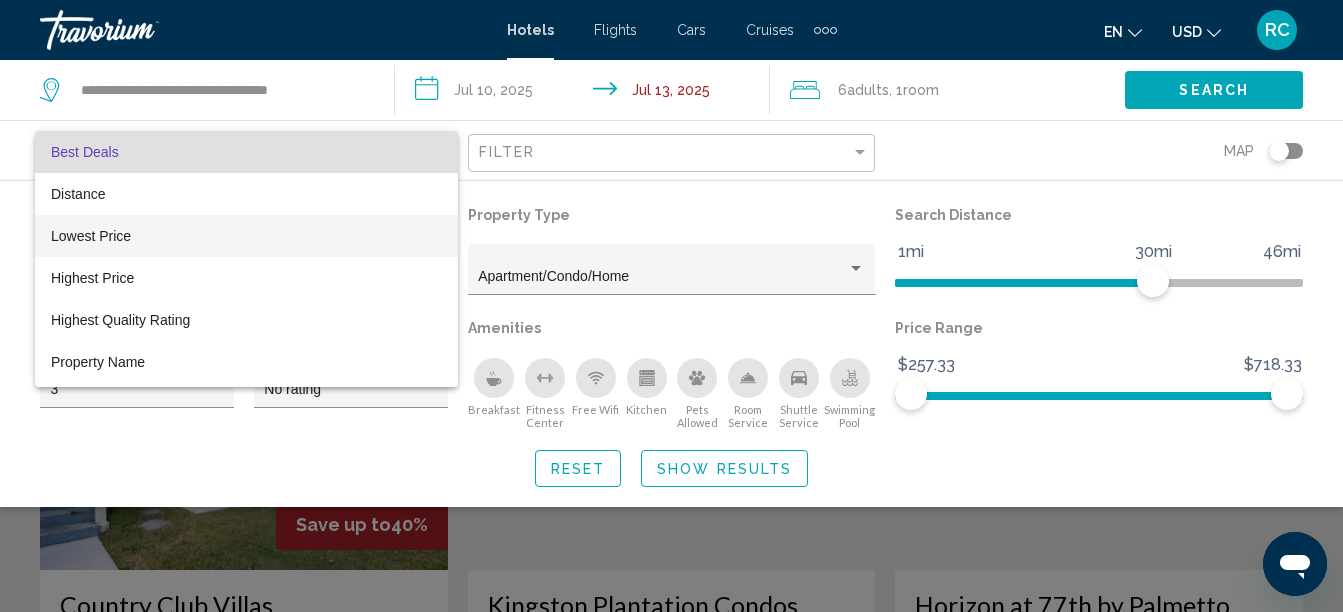 click on "Lowest Price" at bounding box center (246, 236) 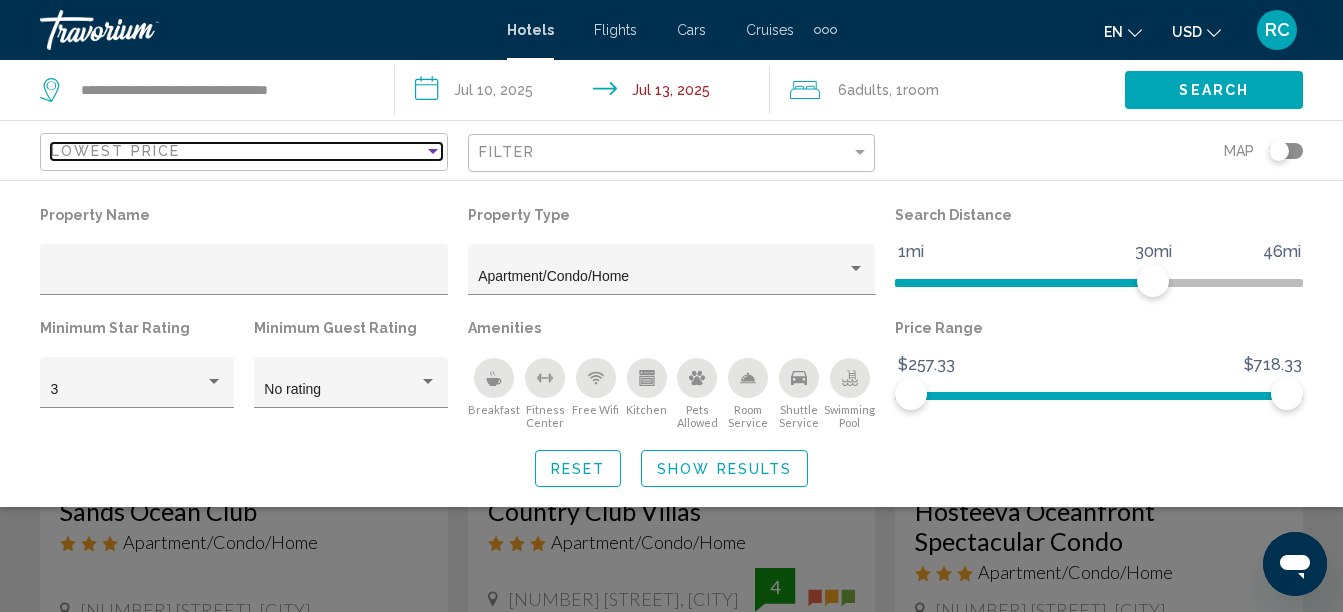 scroll, scrollTop: 44, scrollLeft: 0, axis: vertical 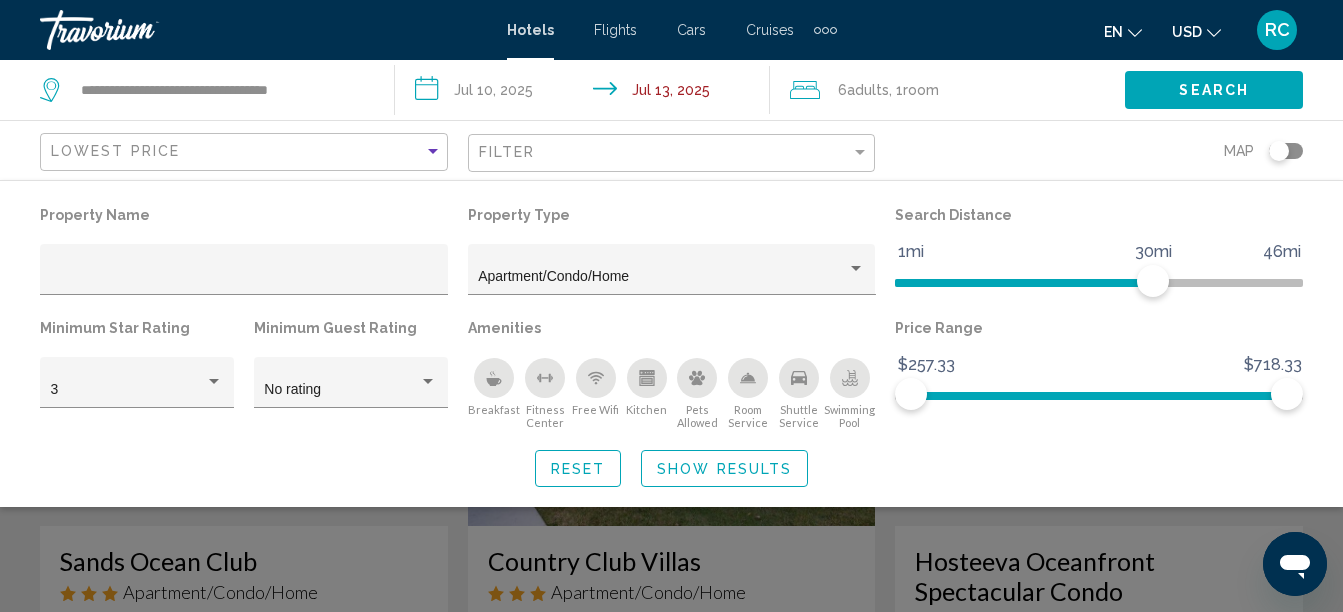 click on "Show Results" at bounding box center [724, 469] 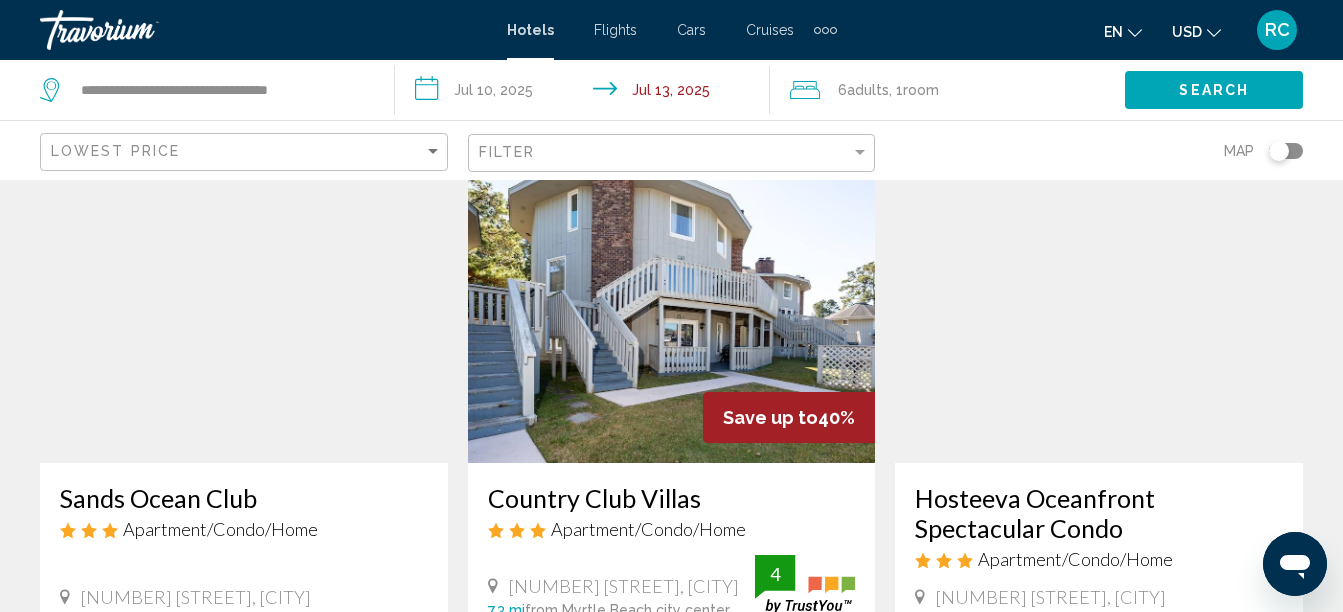 scroll, scrollTop: 0, scrollLeft: 0, axis: both 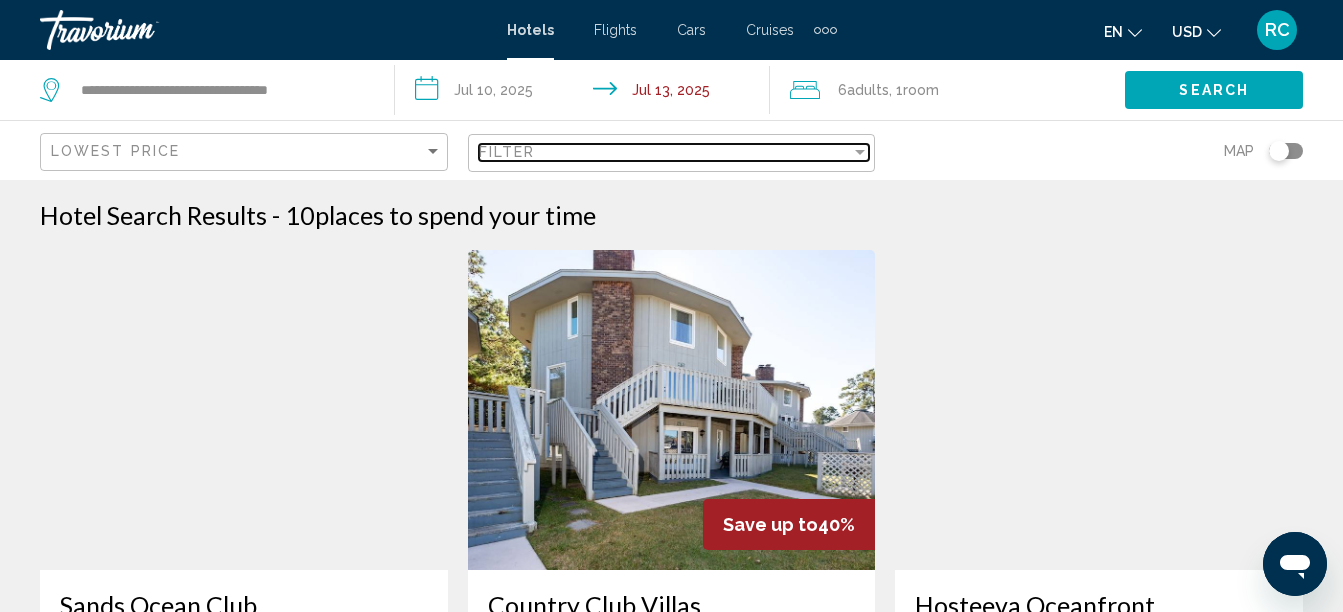 click on "Filter" at bounding box center (665, 152) 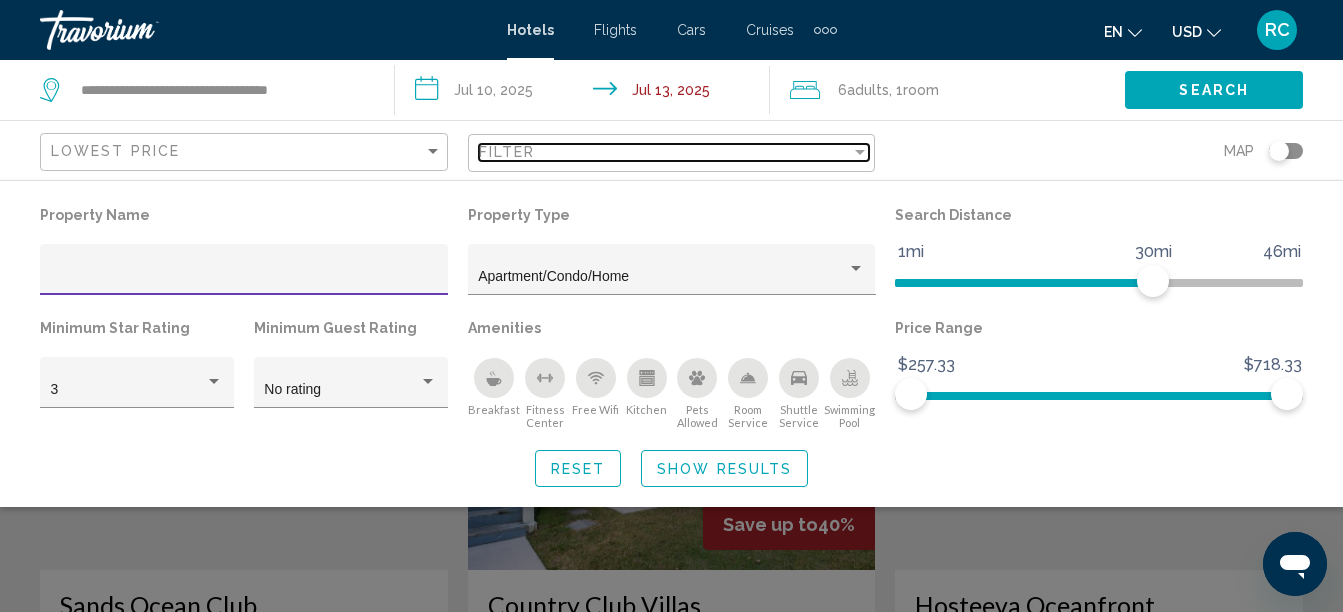 click on "Filter" at bounding box center (665, 152) 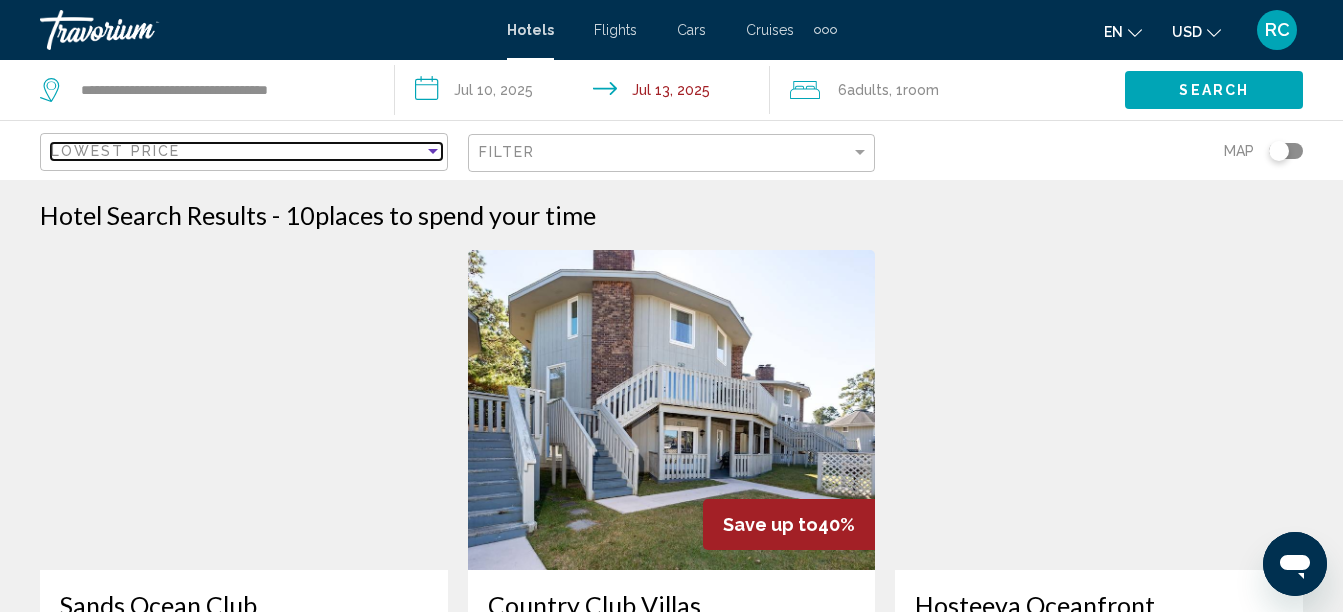 click on "Lowest Price" at bounding box center [246, 152] 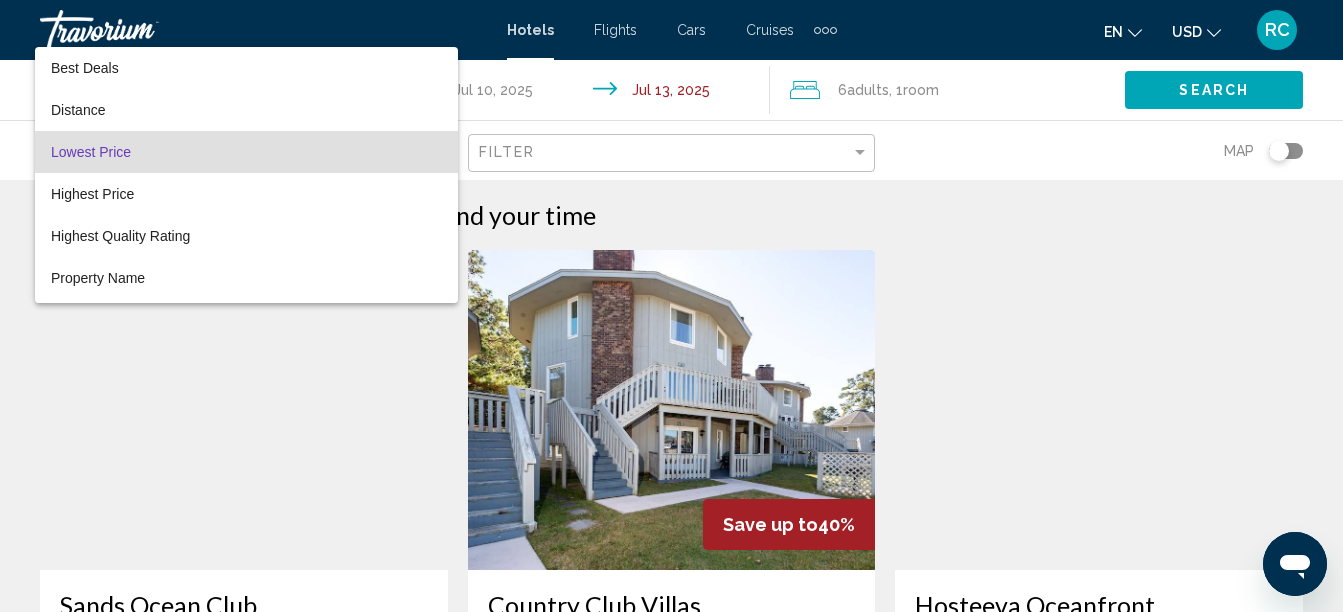 click at bounding box center (671, 306) 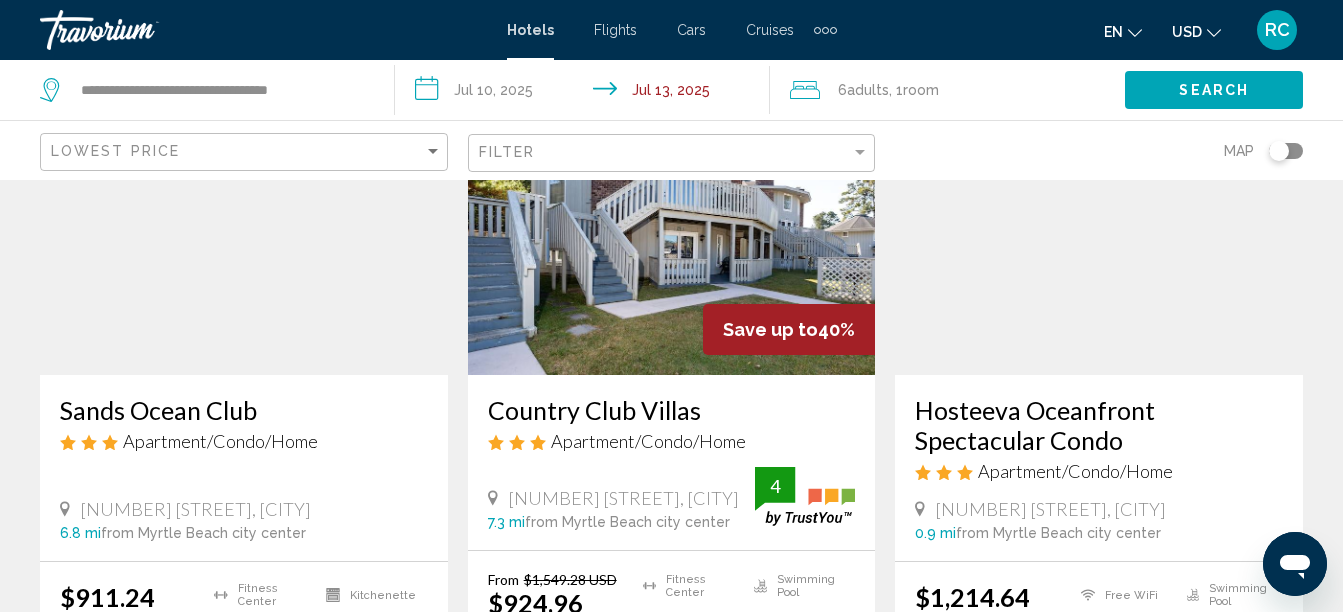 scroll, scrollTop: 132, scrollLeft: 0, axis: vertical 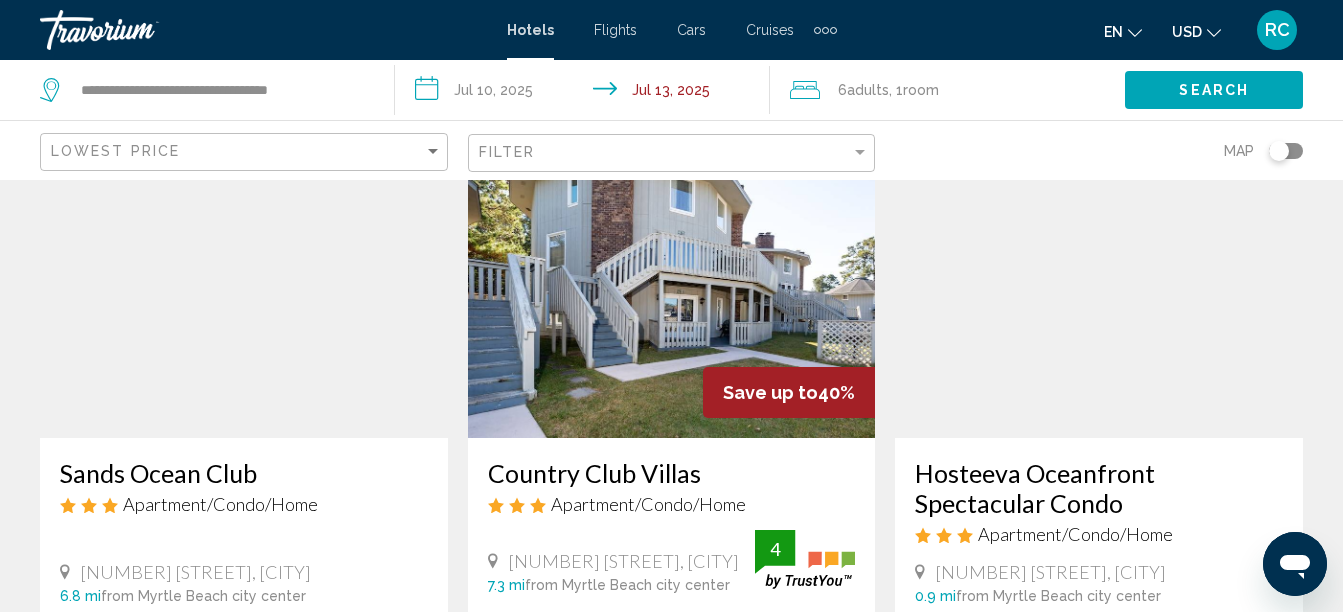 click on "Sands Ocean Club" at bounding box center [244, 473] 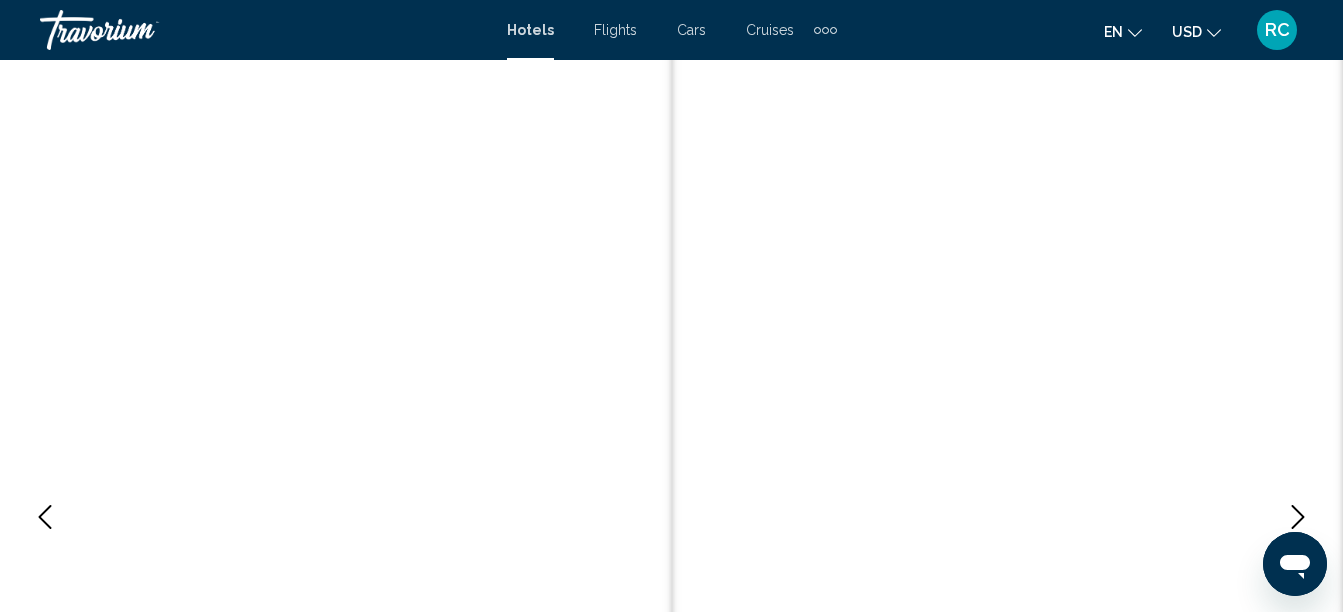 scroll, scrollTop: 0, scrollLeft: 0, axis: both 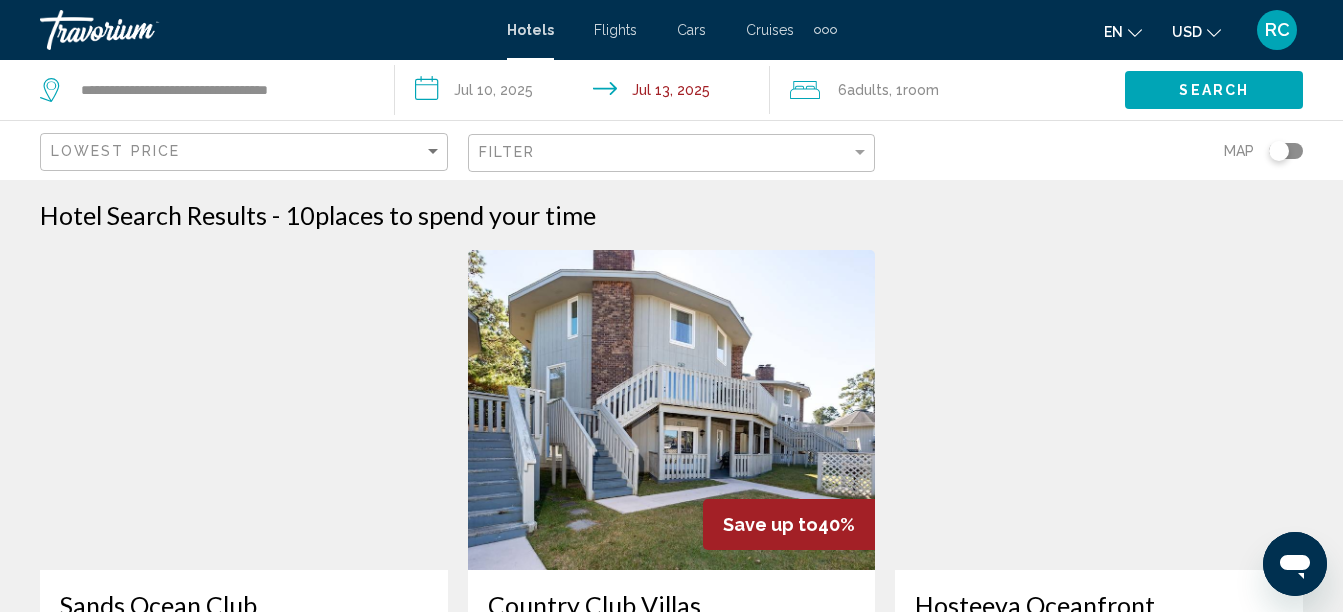 click at bounding box center (672, 410) 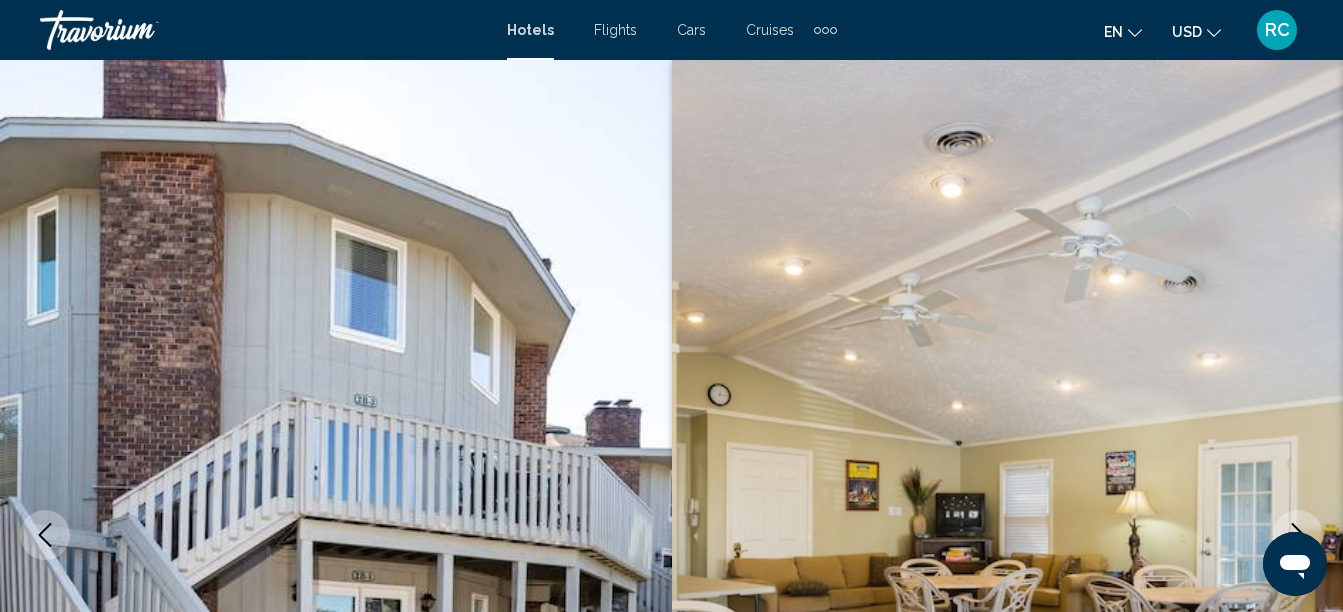 scroll, scrollTop: 229, scrollLeft: 0, axis: vertical 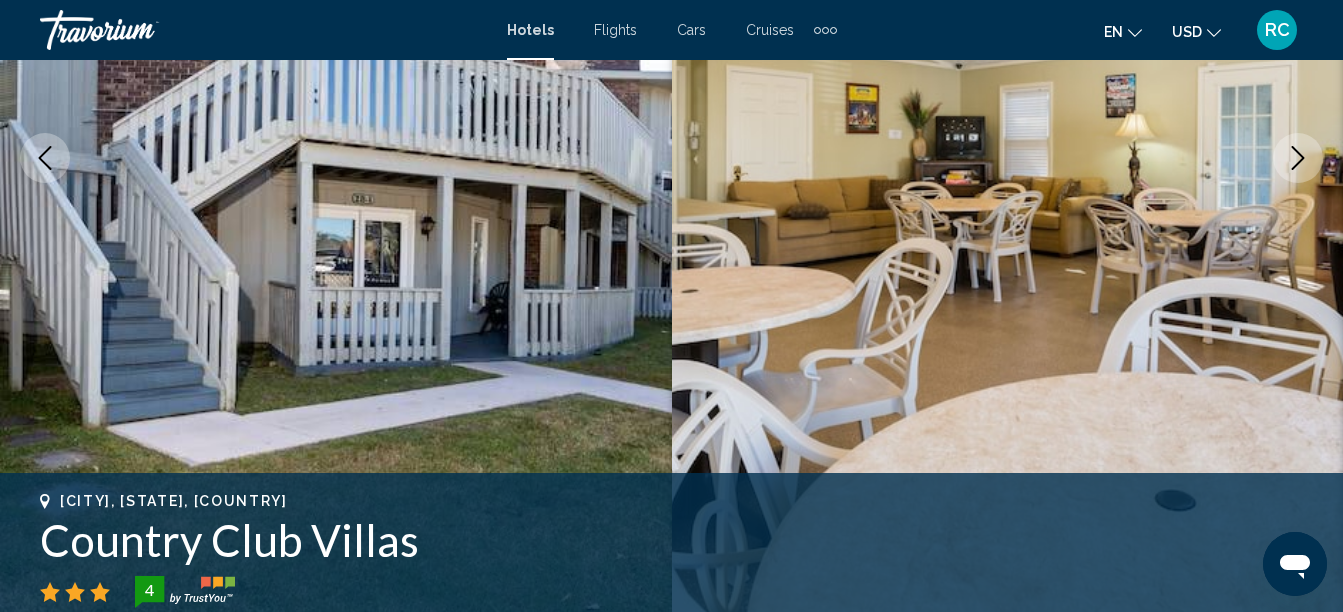 click at bounding box center (1298, 158) 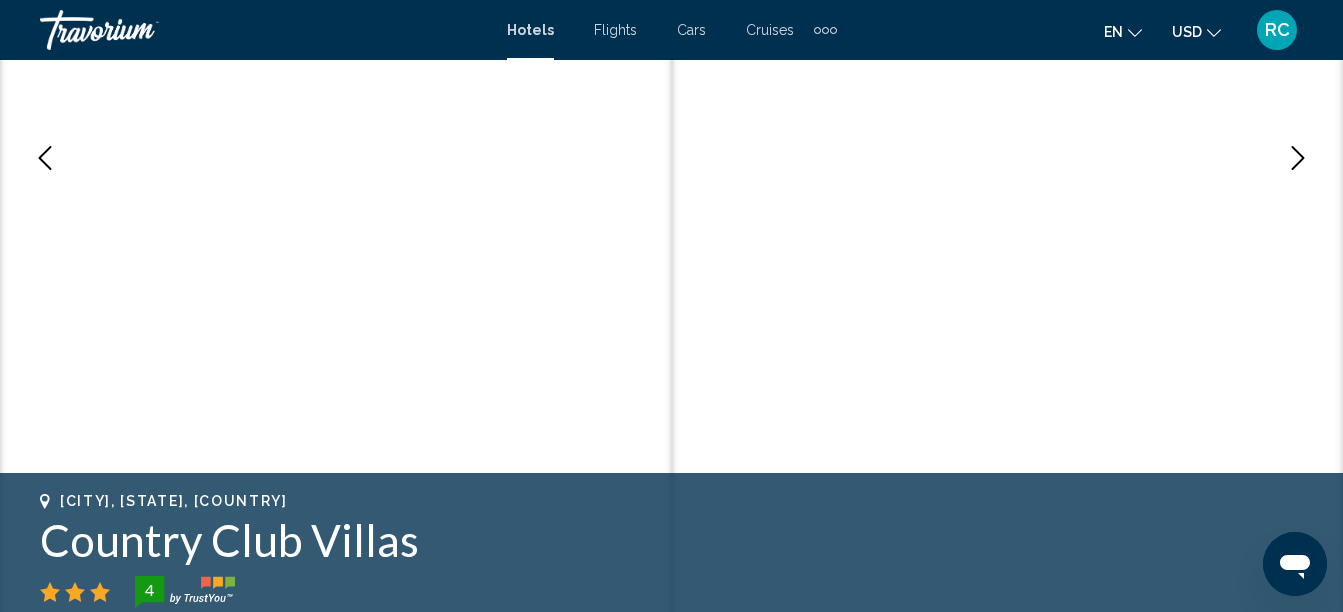 click at bounding box center [1298, 158] 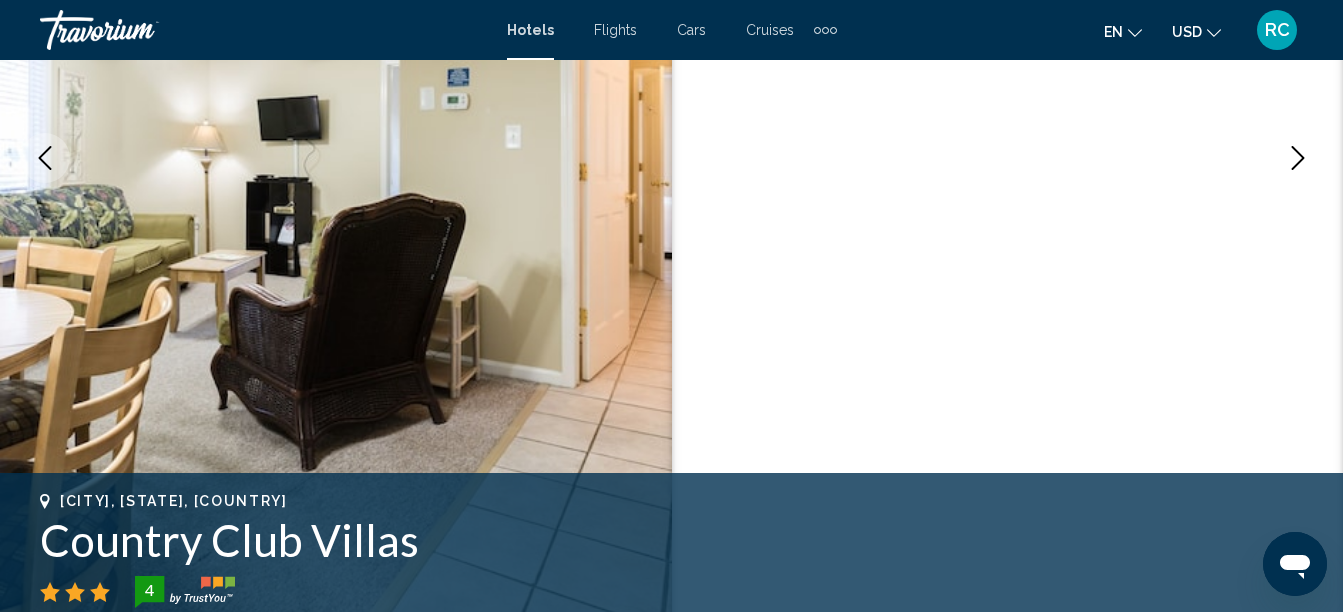 click at bounding box center (1298, 158) 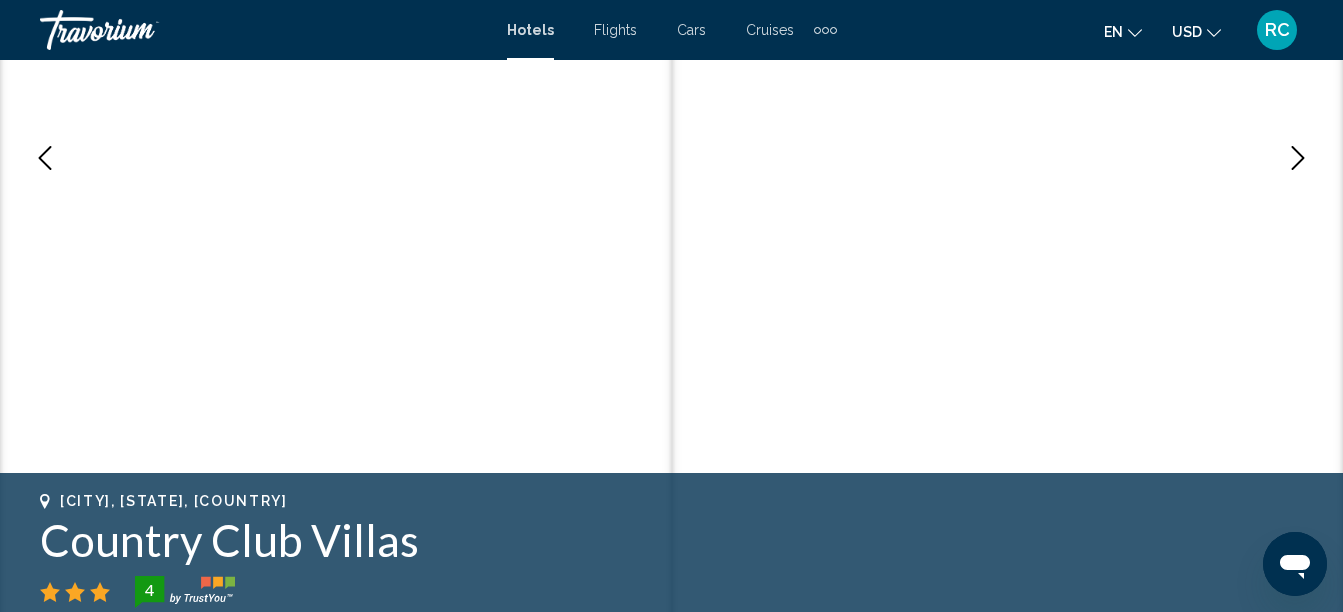 click at bounding box center [1298, 158] 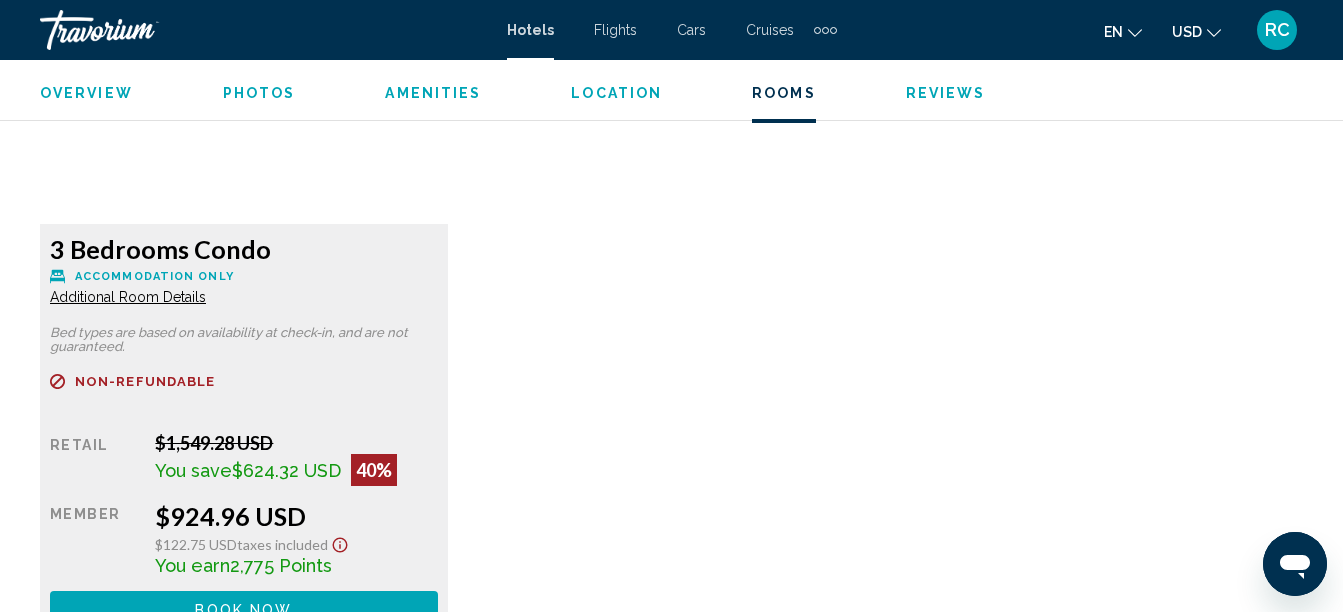 scroll, scrollTop: 3199, scrollLeft: 0, axis: vertical 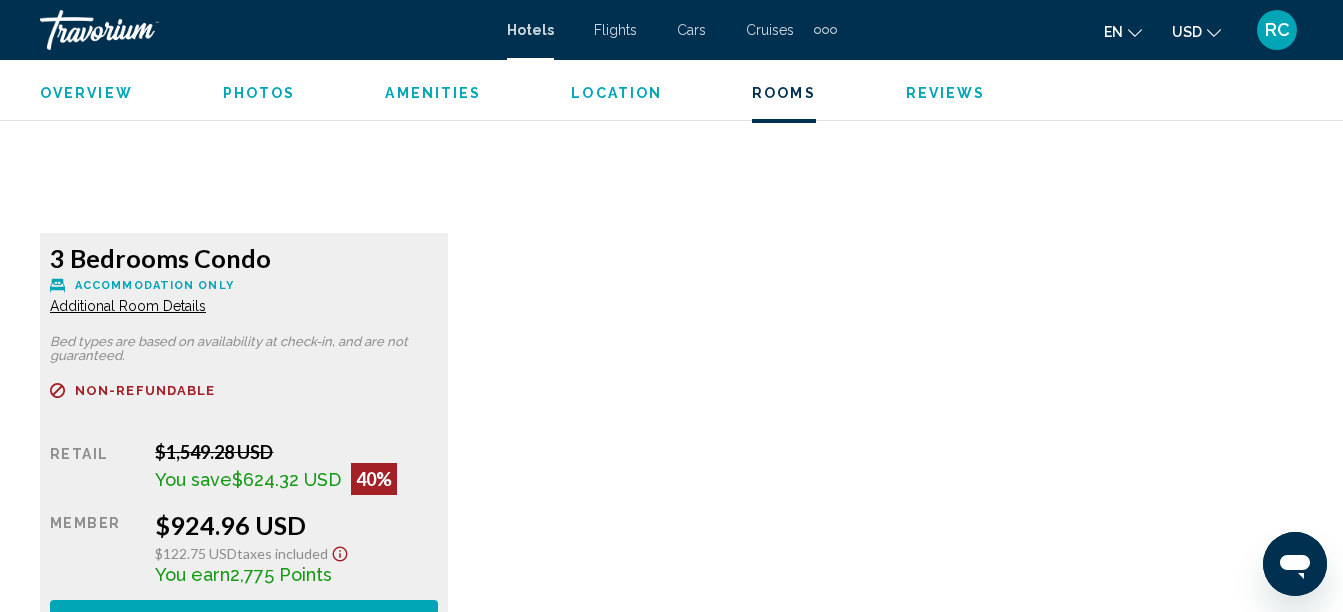click on "Additional Room Details" at bounding box center [128, 306] 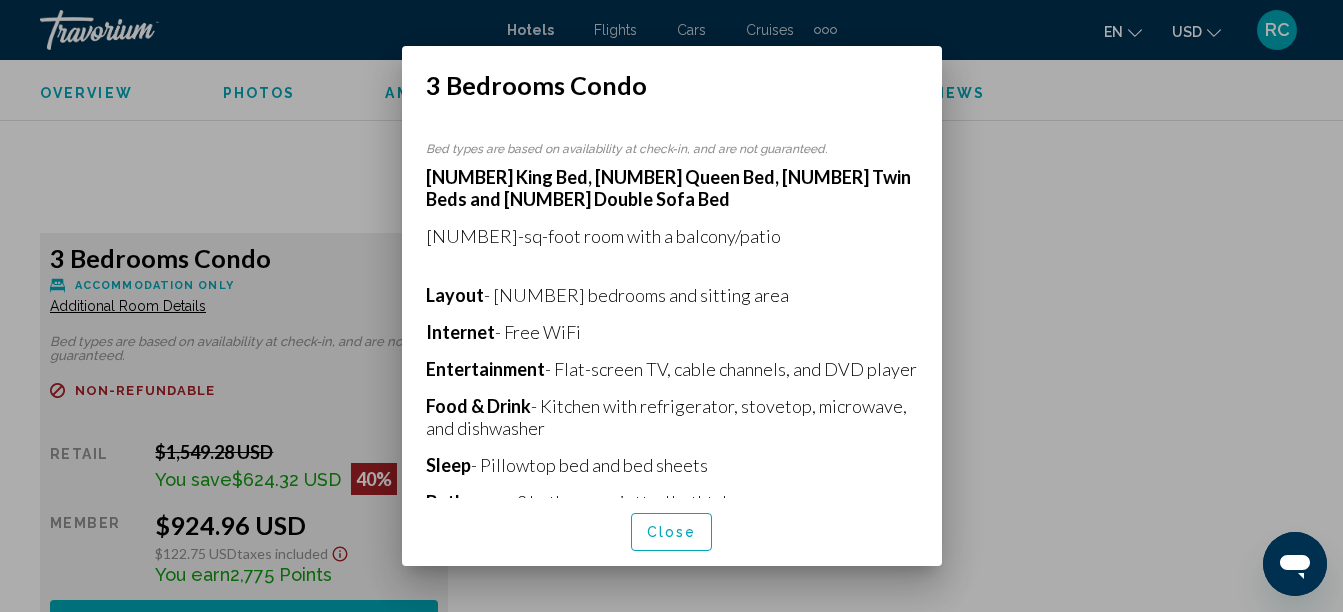 scroll, scrollTop: 0, scrollLeft: 0, axis: both 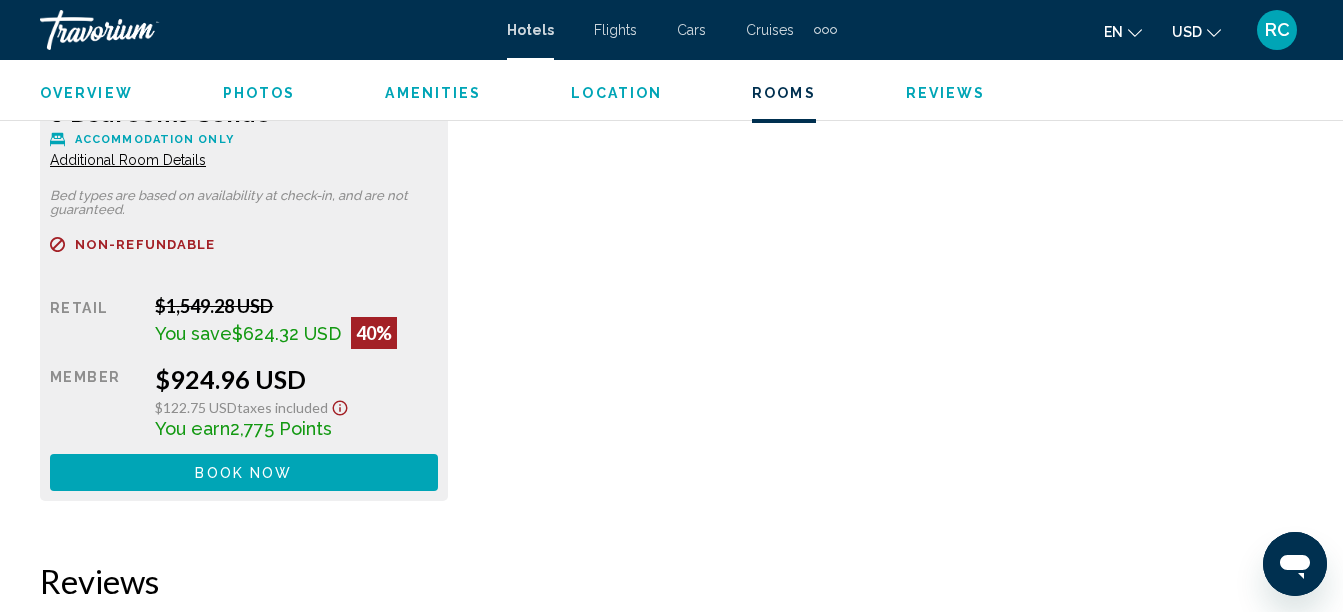 click on "Book now No longer available" at bounding box center (244, 472) 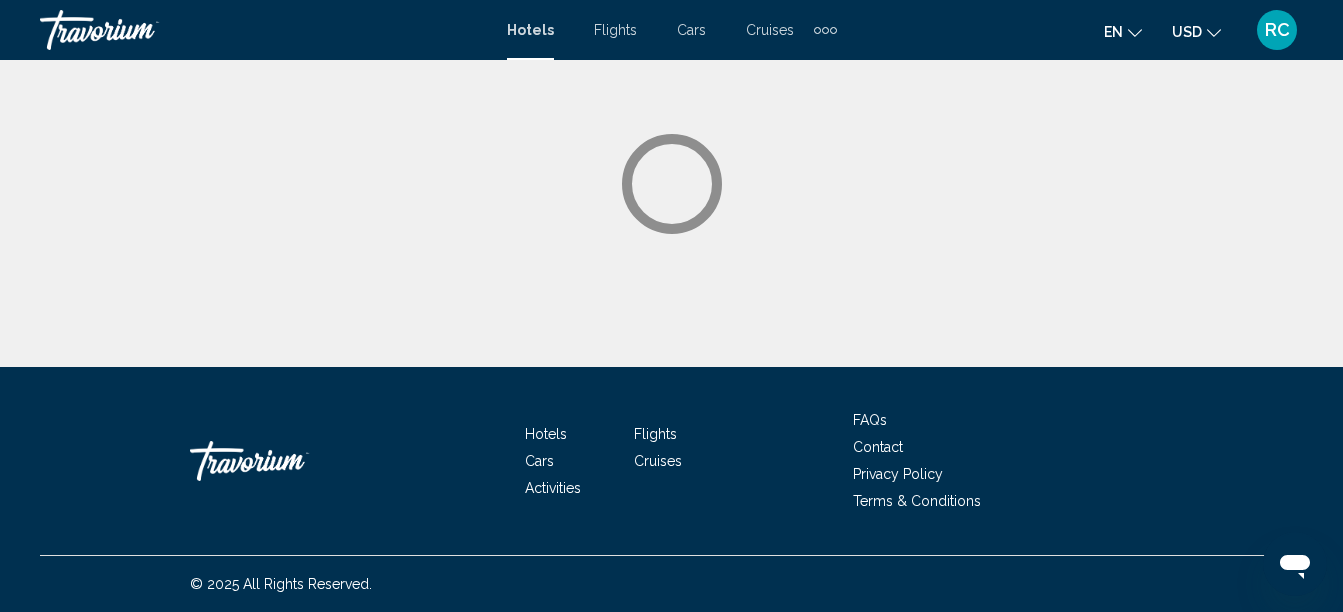 scroll, scrollTop: 0, scrollLeft: 0, axis: both 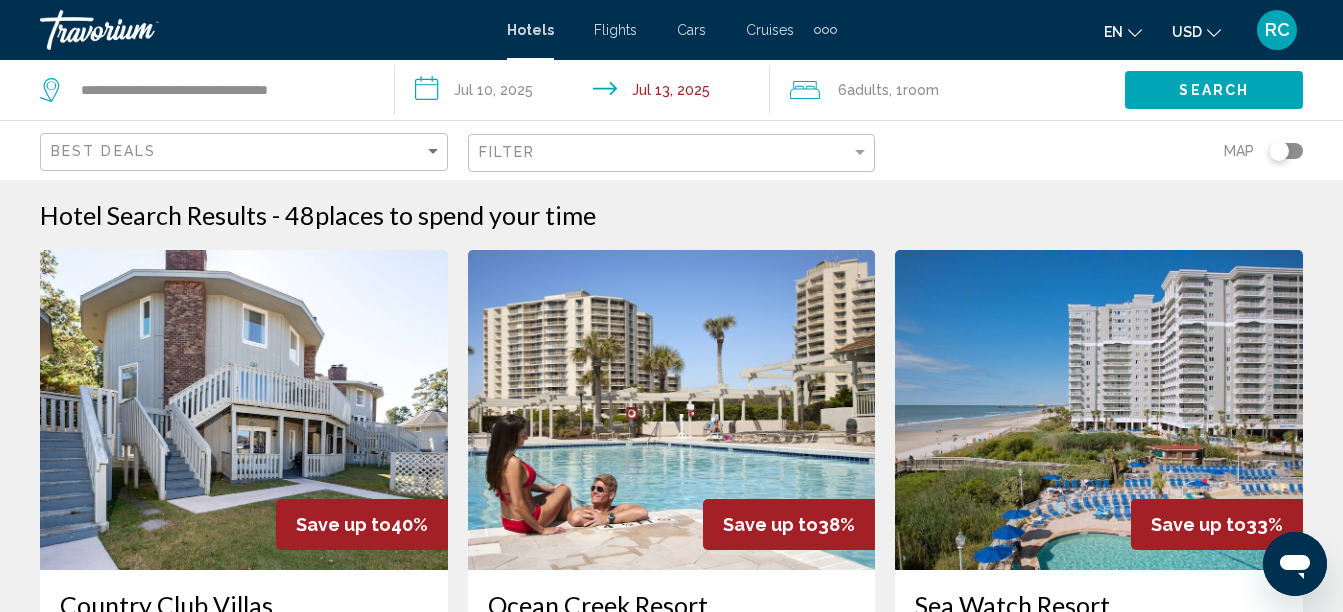 click at bounding box center [825, 30] 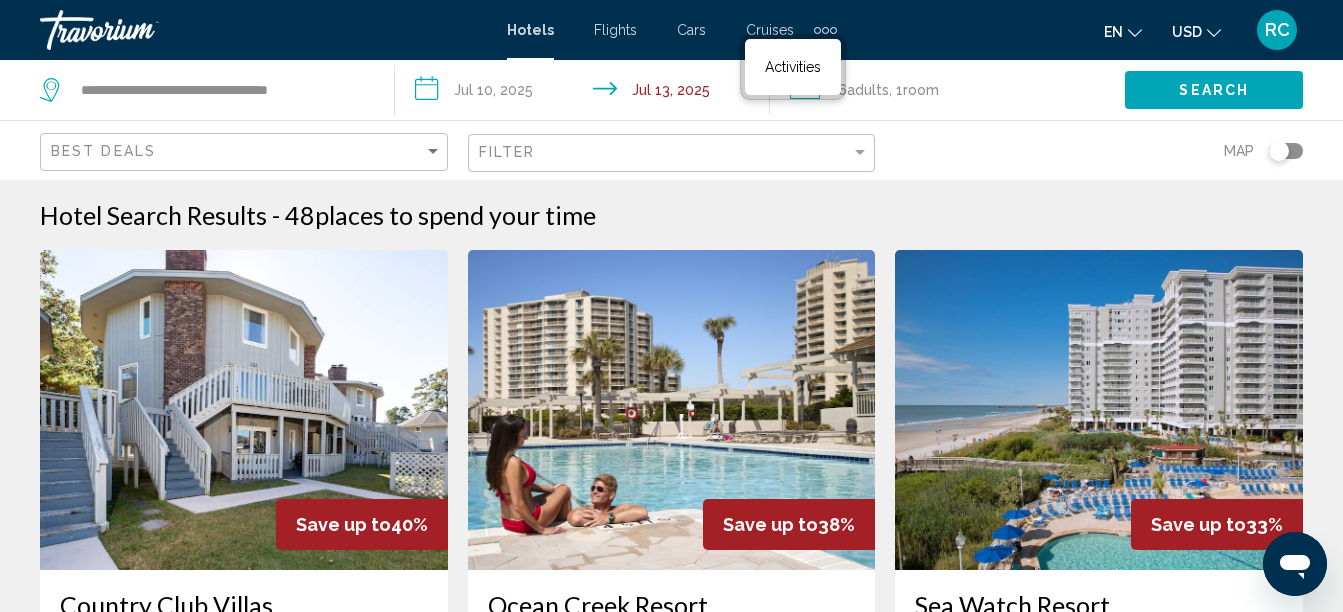 click at bounding box center [825, 30] 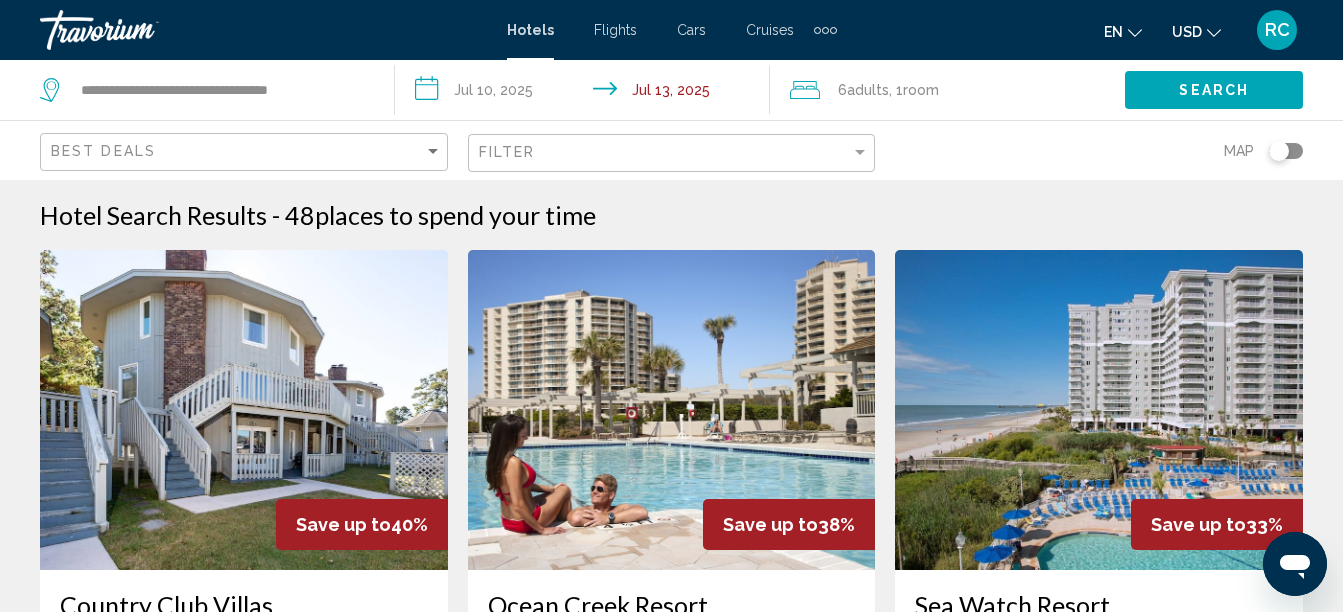 click at bounding box center [825, 30] 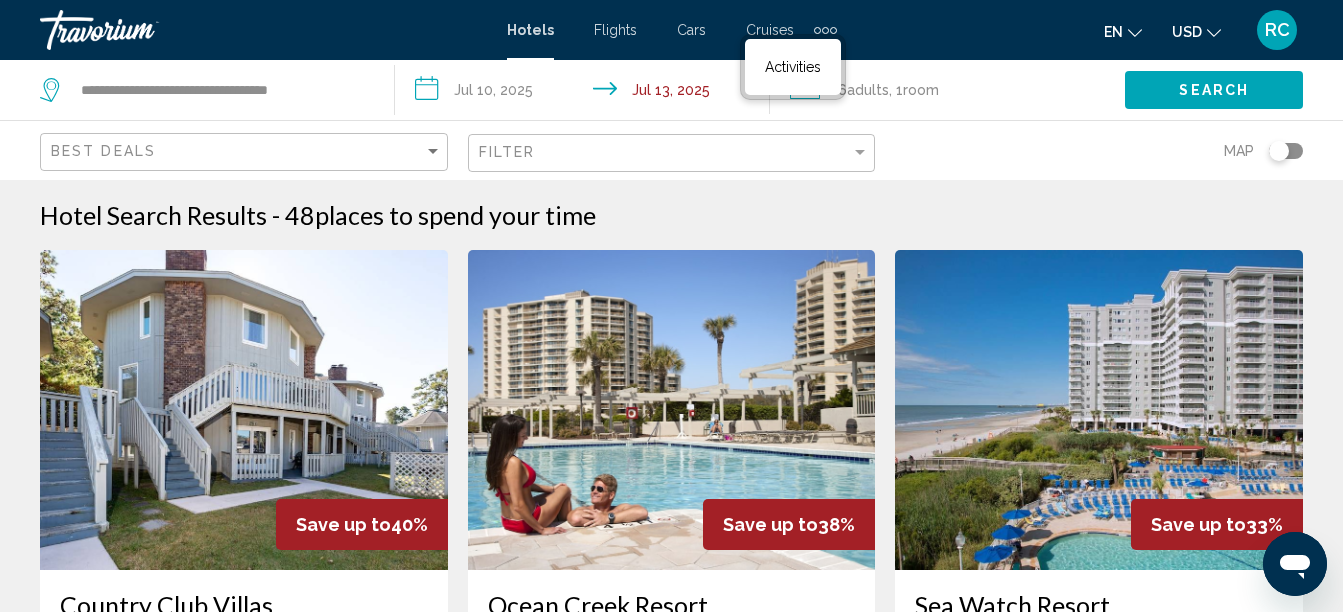 click at bounding box center (825, 30) 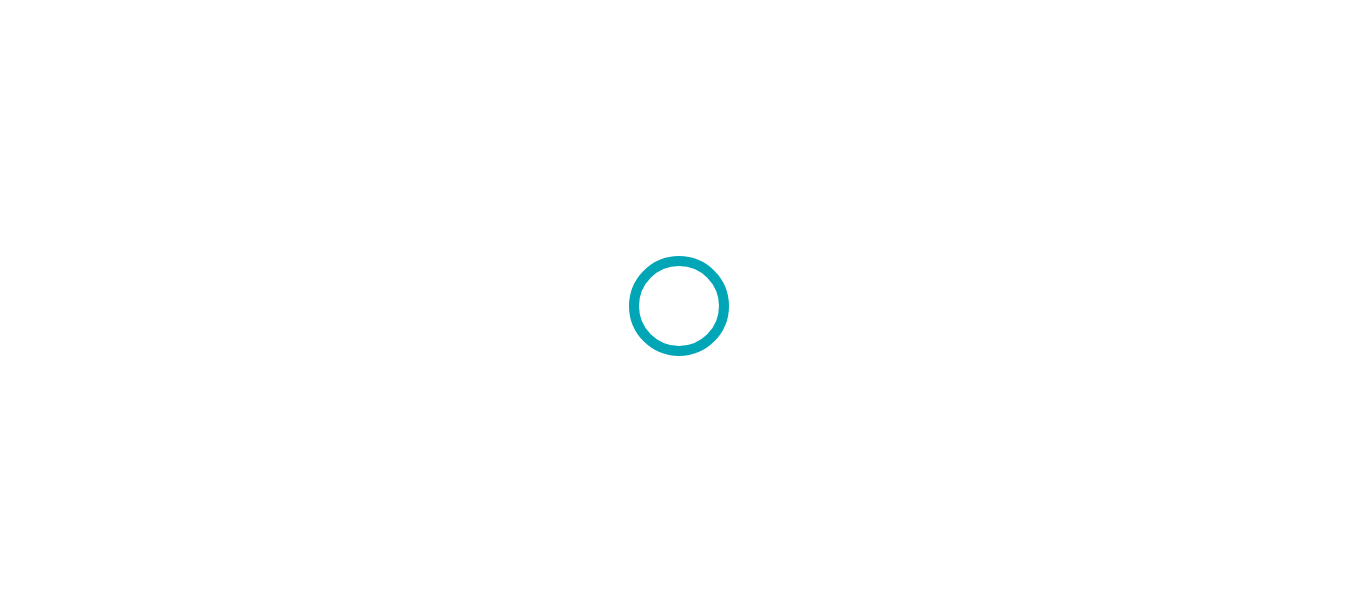 scroll, scrollTop: 0, scrollLeft: 0, axis: both 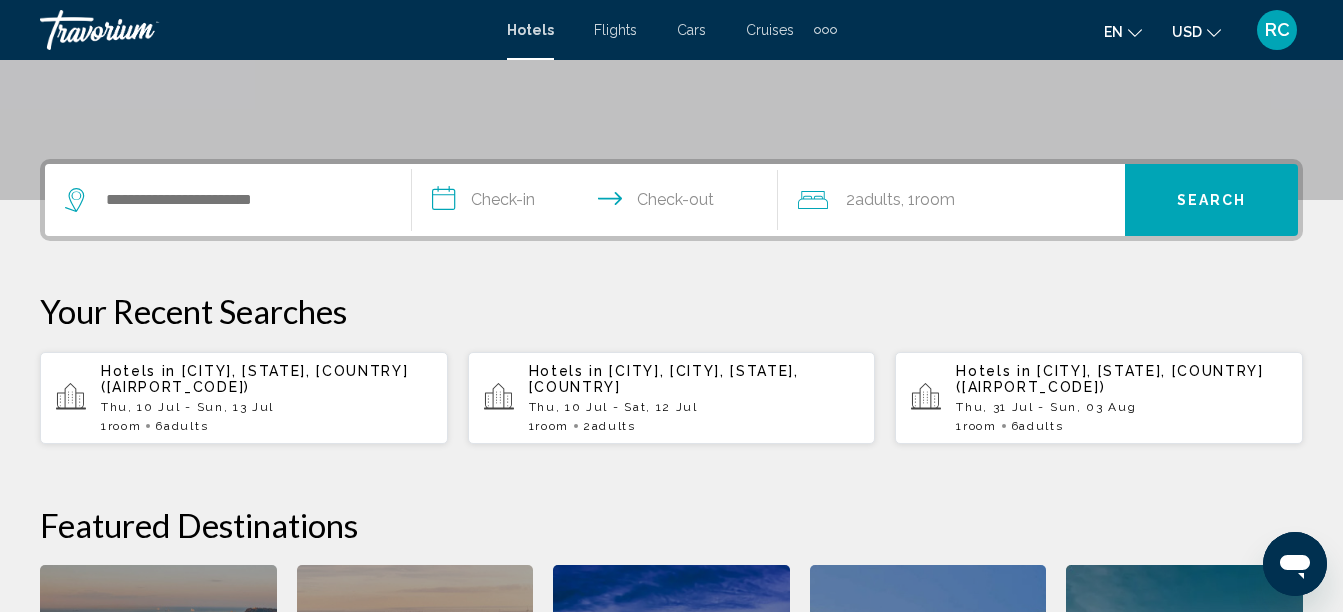 click on "[CITY], [STATE], [COUNTRY] ([AIRPORT_CODE])" at bounding box center (255, 379) 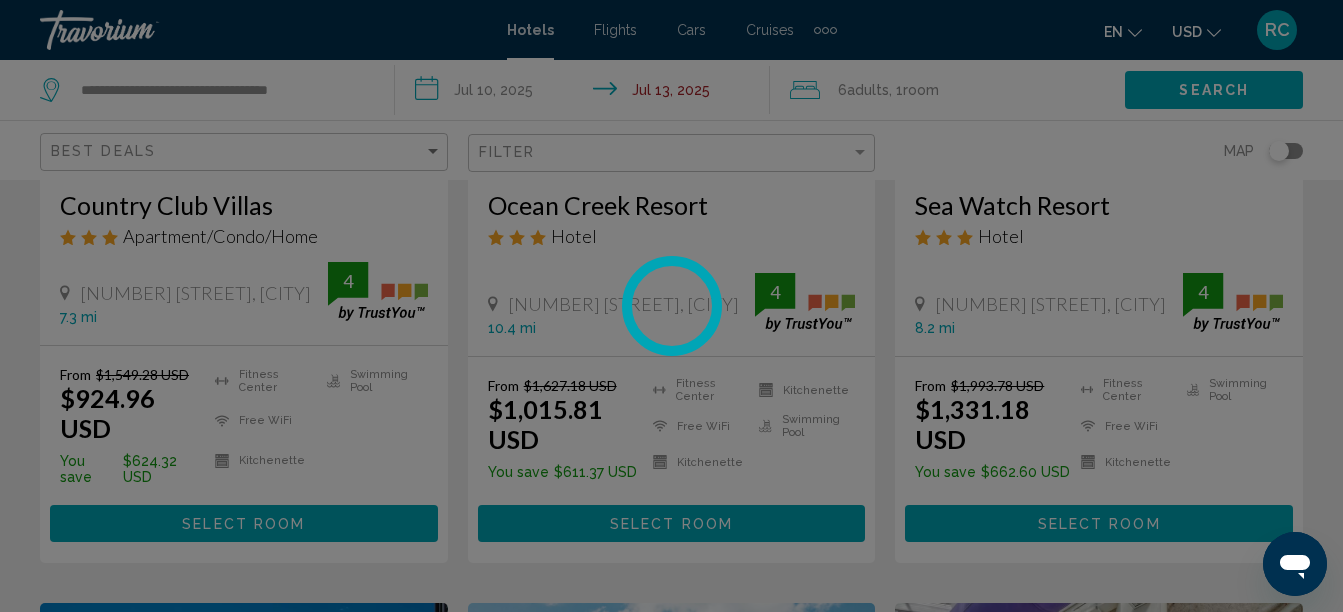scroll, scrollTop: 0, scrollLeft: 0, axis: both 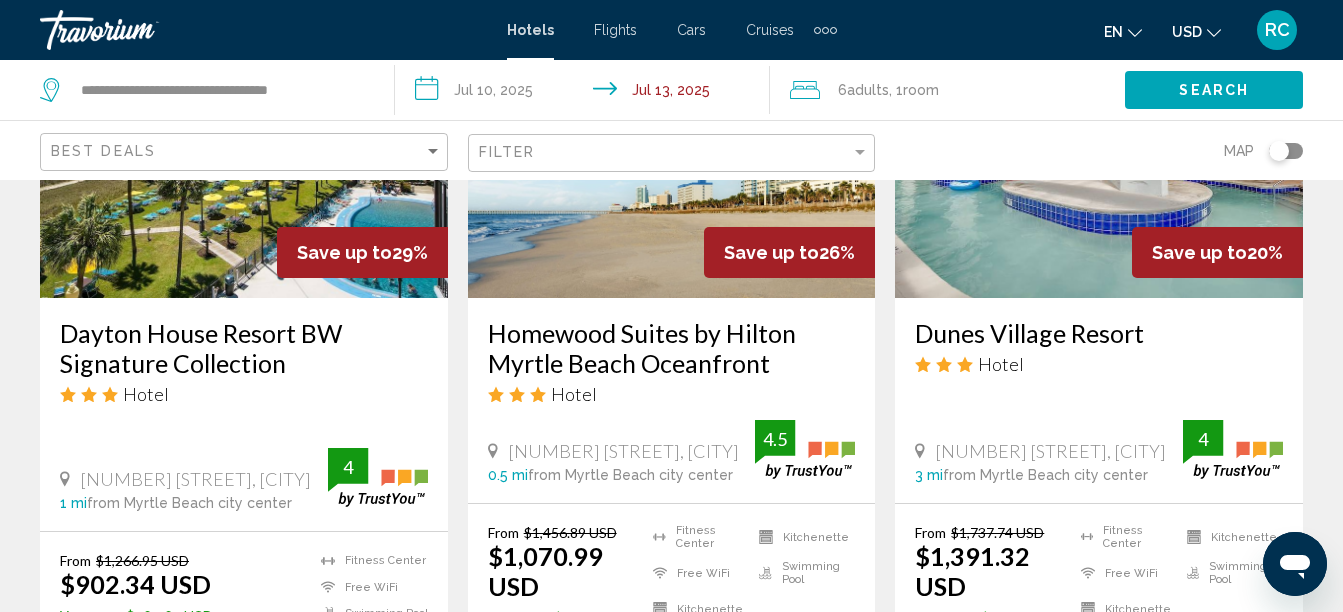 click on "Dayton House Resort BW Signature Collection" at bounding box center [244, 348] 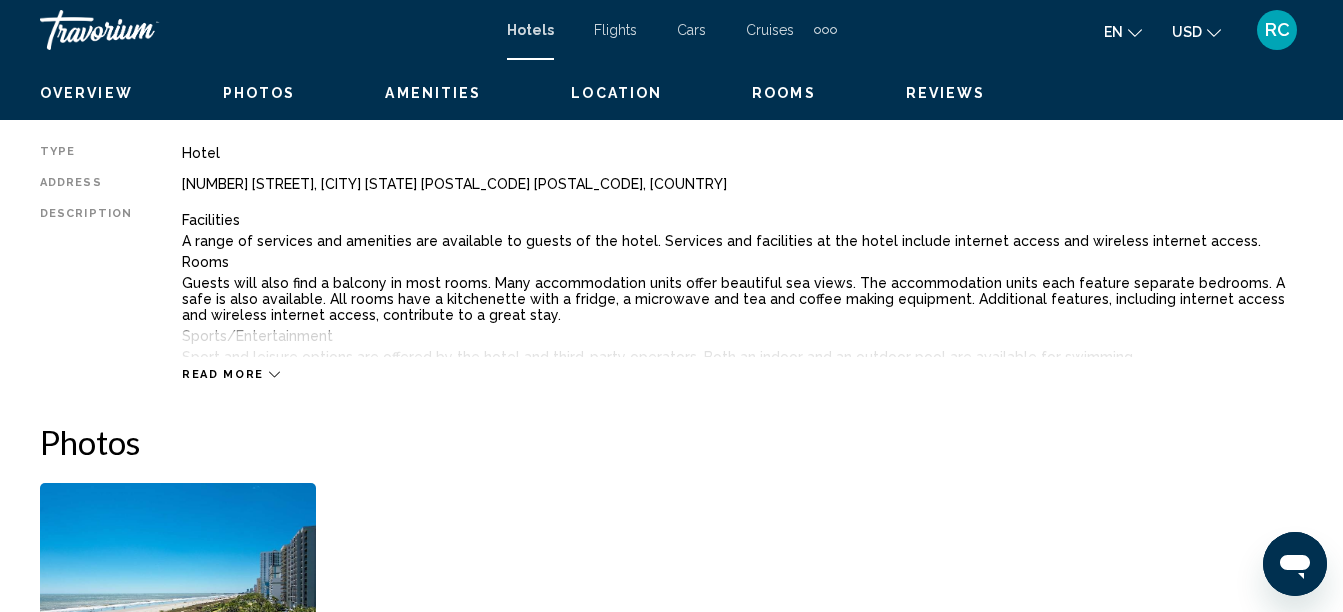scroll, scrollTop: 229, scrollLeft: 0, axis: vertical 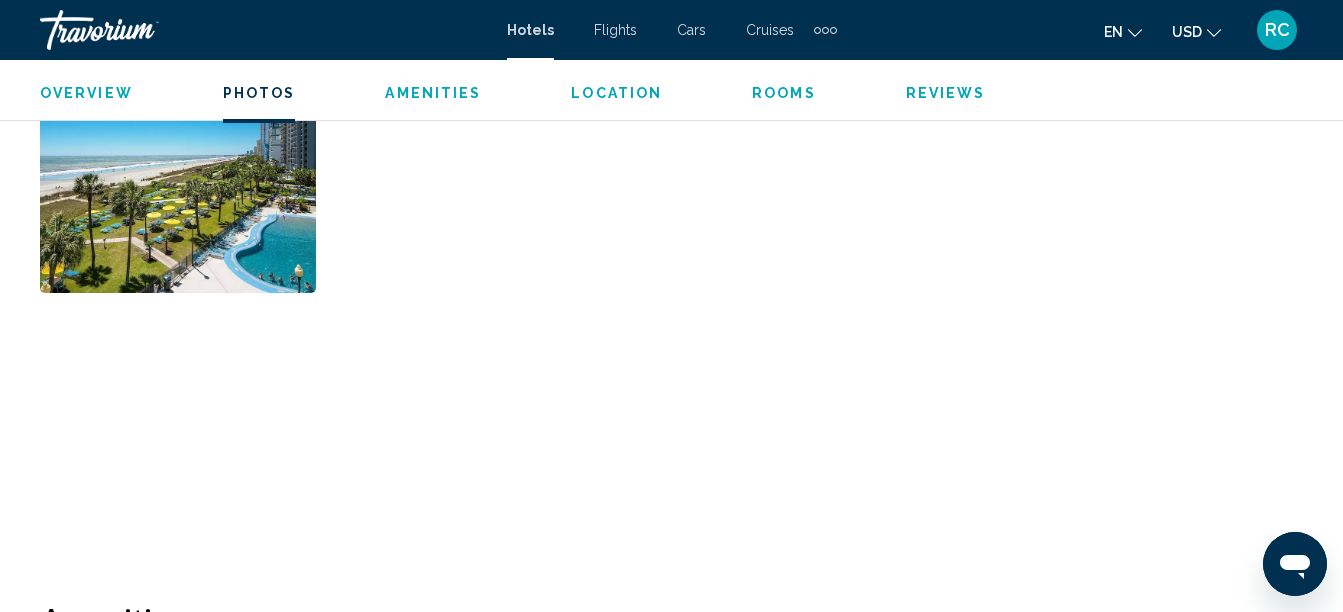 click at bounding box center [178, 169] 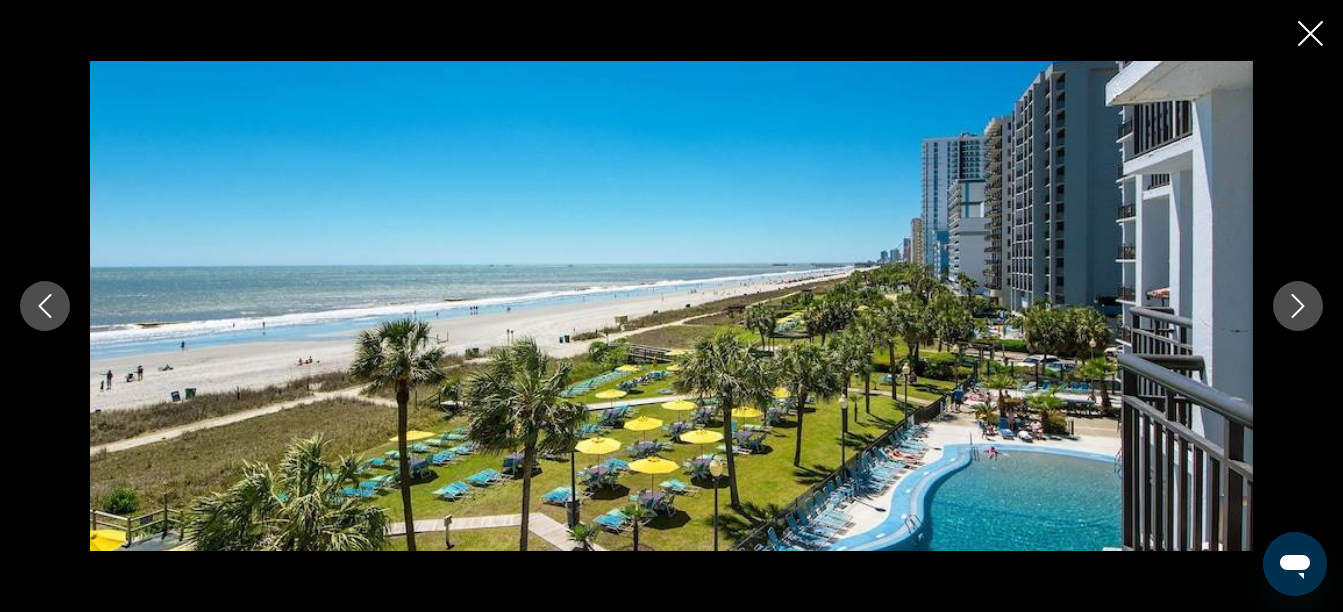 click at bounding box center (1298, 306) 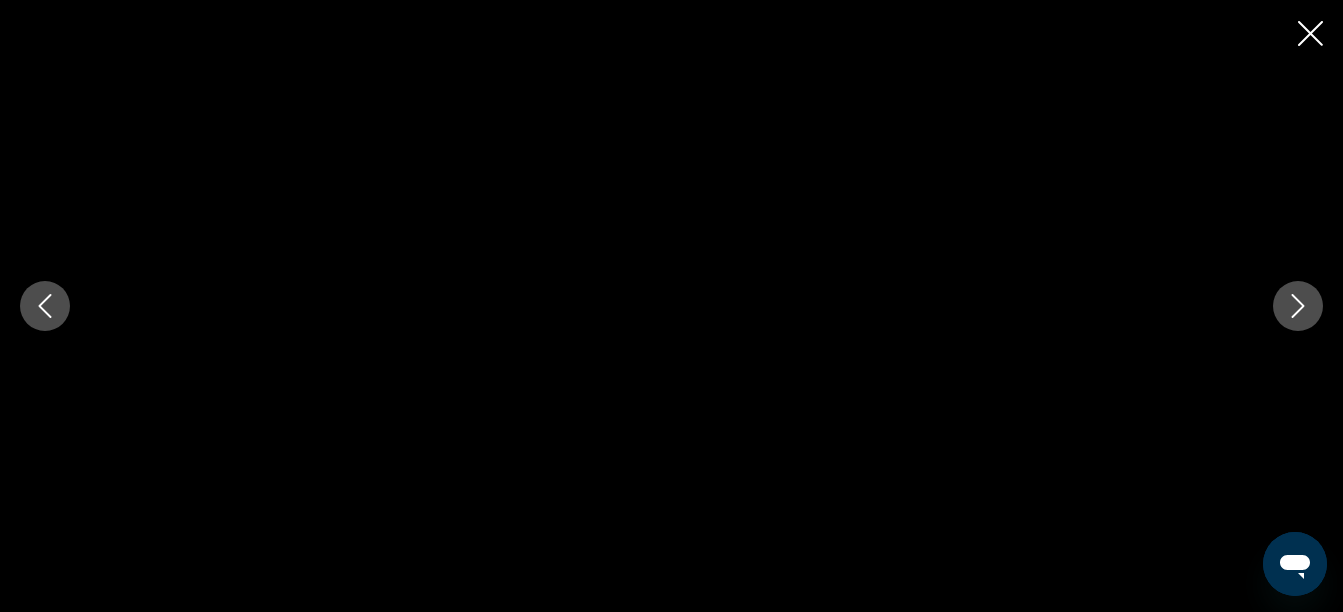 click at bounding box center (1298, 306) 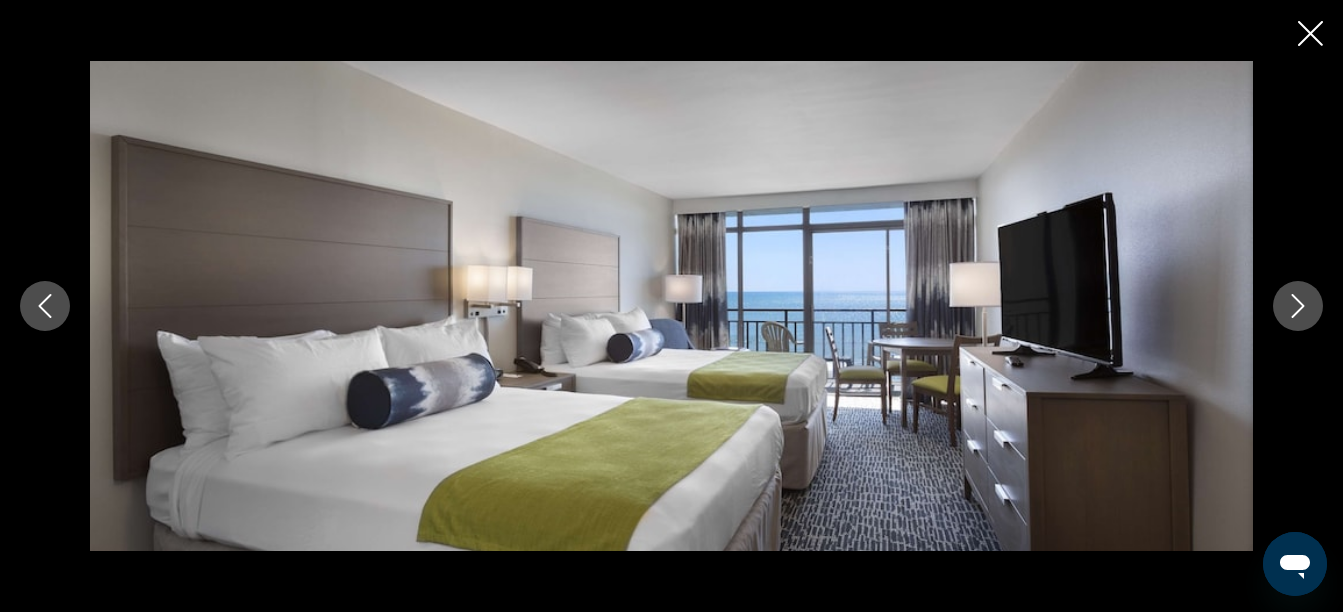 click at bounding box center (1298, 306) 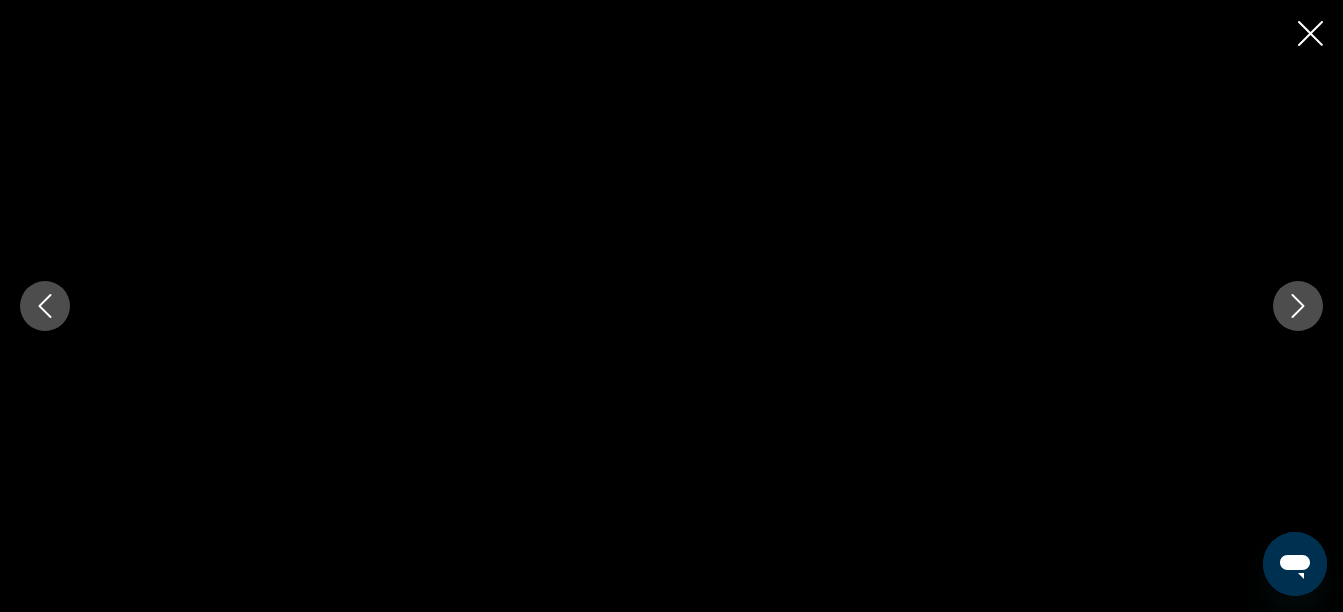 click at bounding box center [1310, 33] 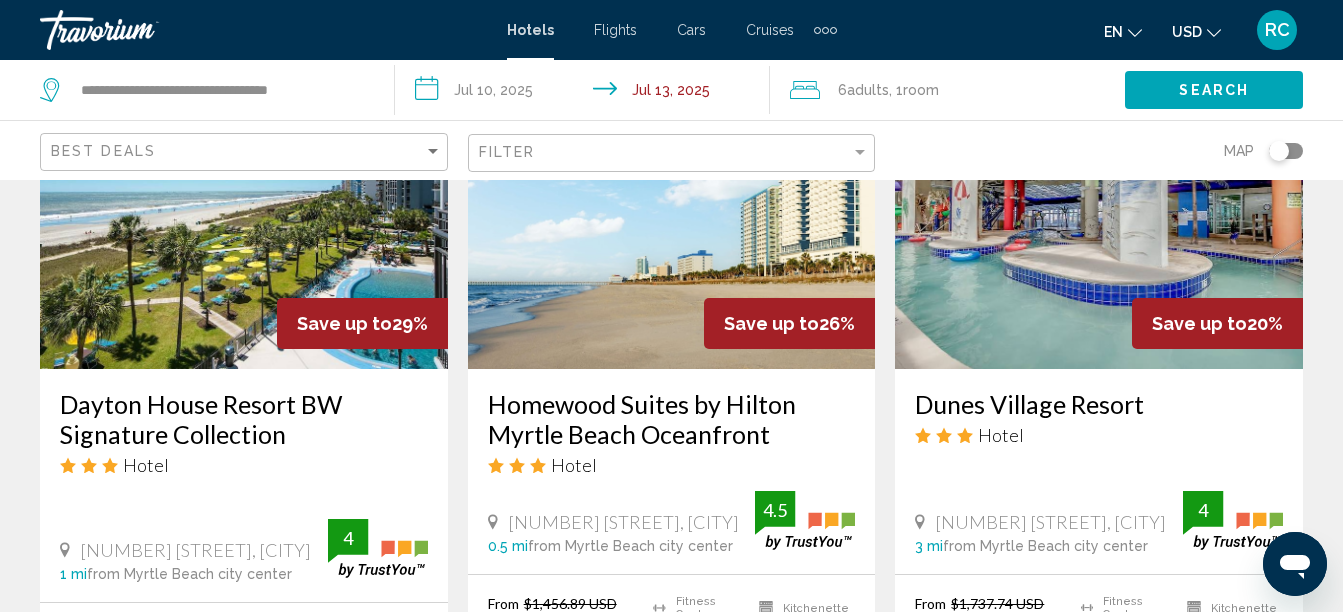 scroll, scrollTop: 948, scrollLeft: 0, axis: vertical 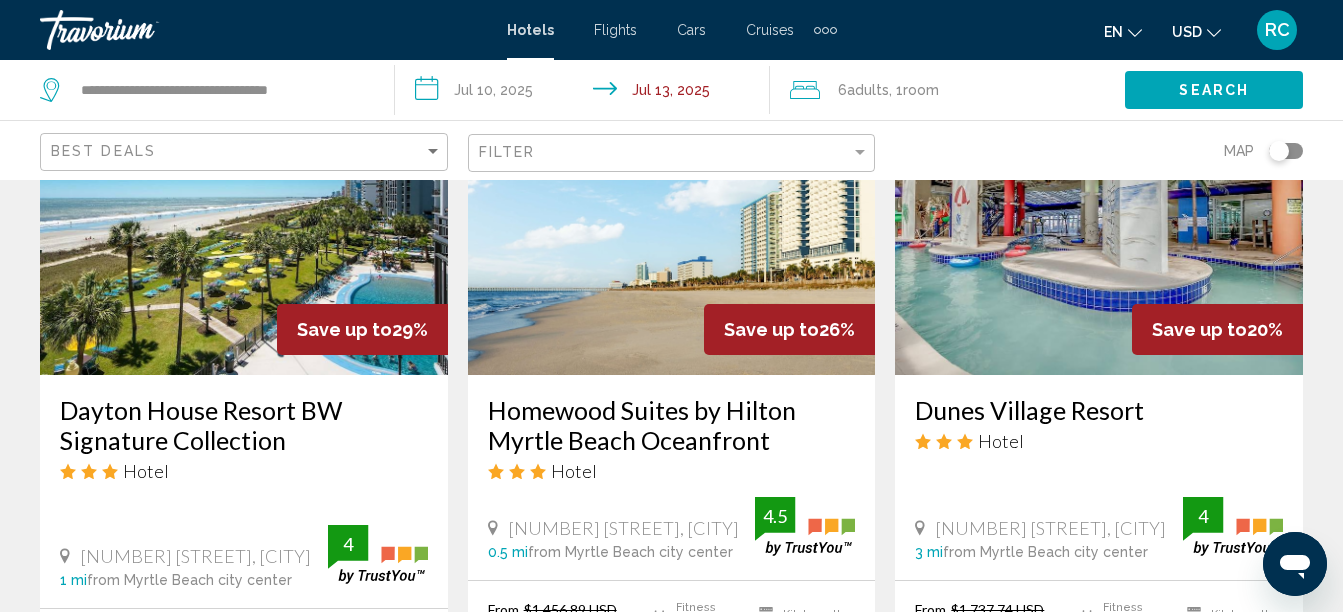 click on "Homewood Suites by Hilton Myrtle Beach Oceanfront" at bounding box center (672, 425) 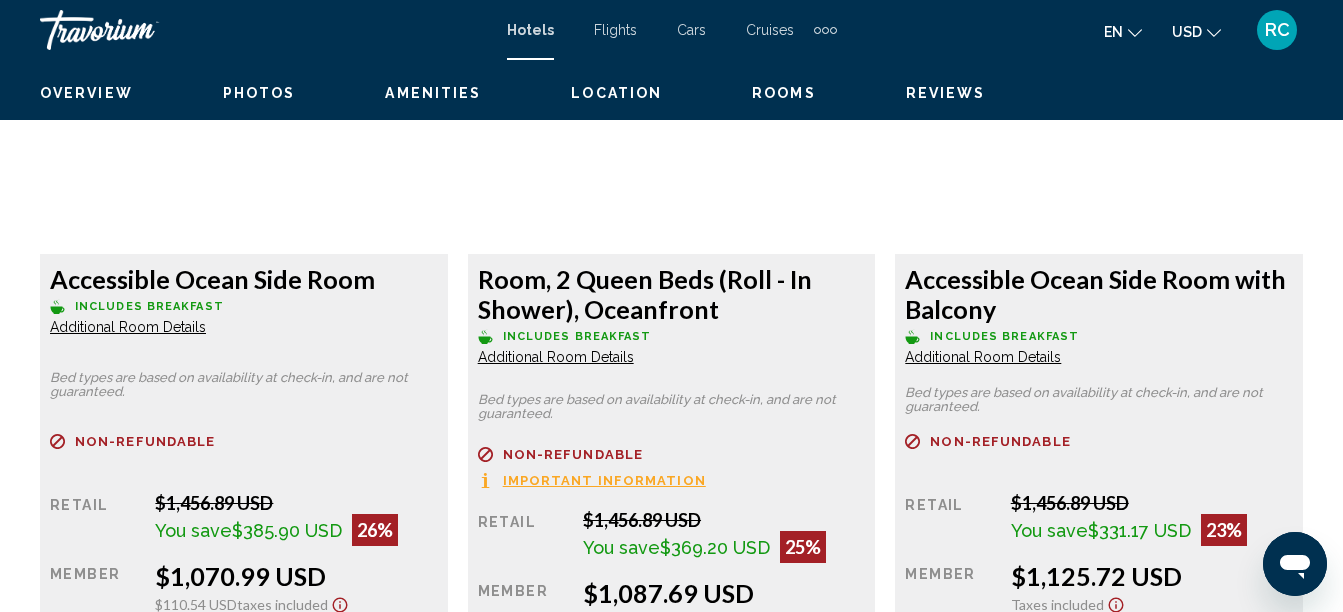 scroll, scrollTop: 0, scrollLeft: 0, axis: both 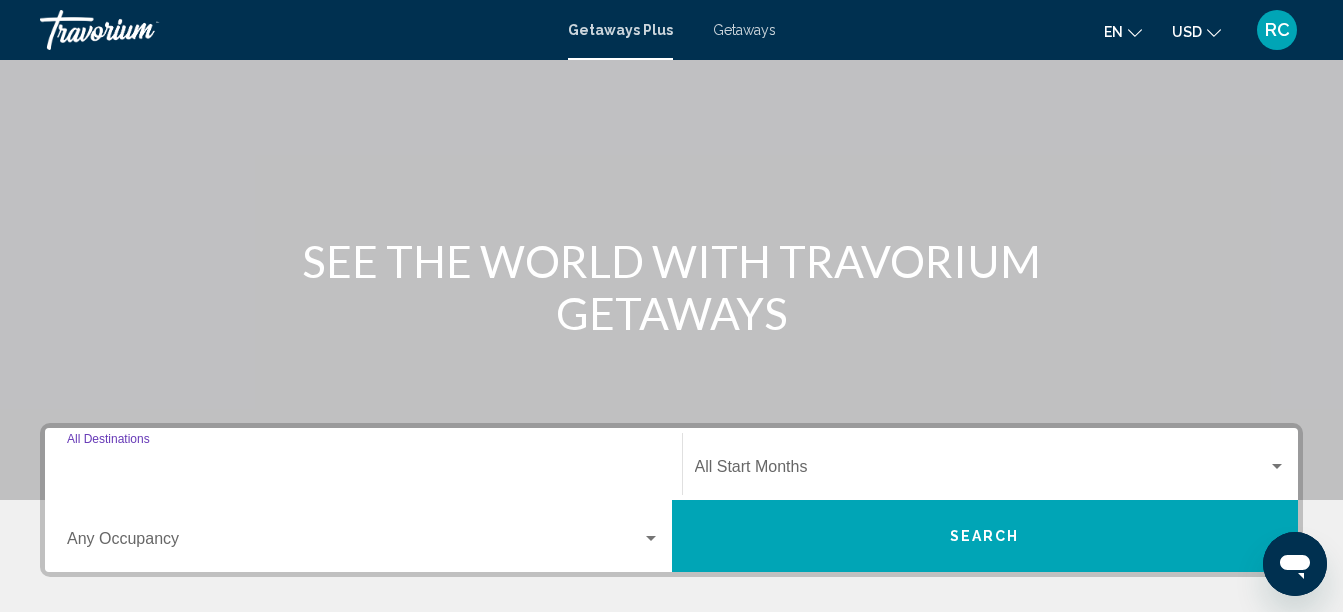 click on "Destination All Destinations" at bounding box center (363, 471) 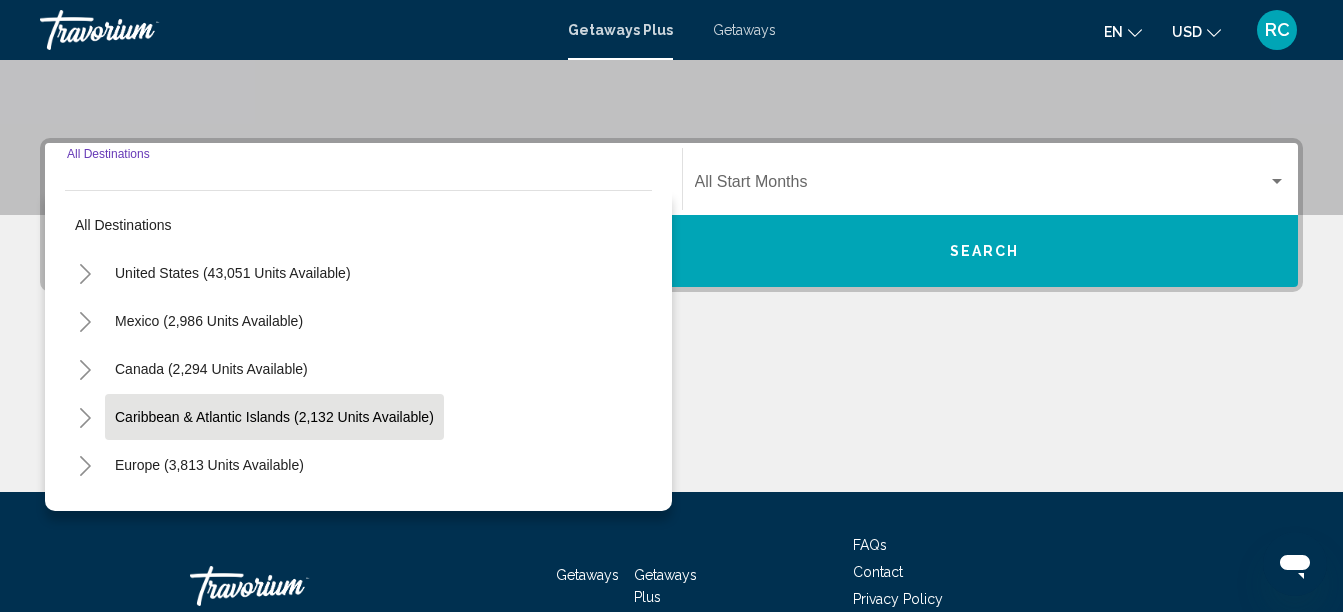 scroll, scrollTop: 458, scrollLeft: 0, axis: vertical 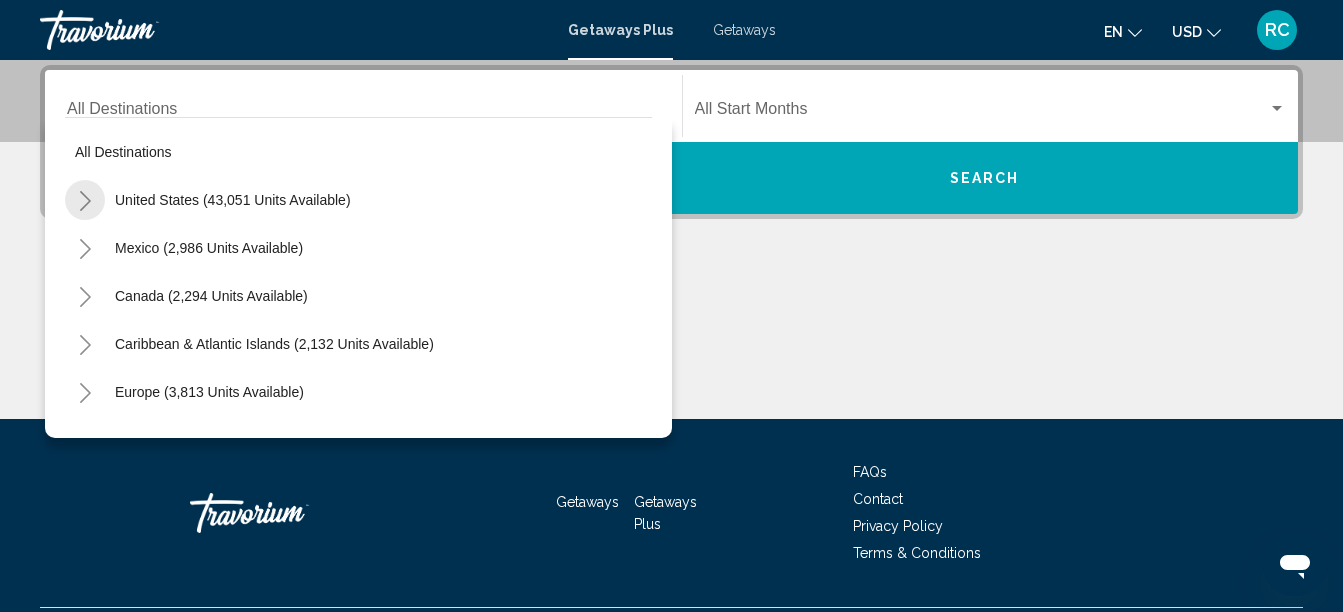 click at bounding box center (85, 201) 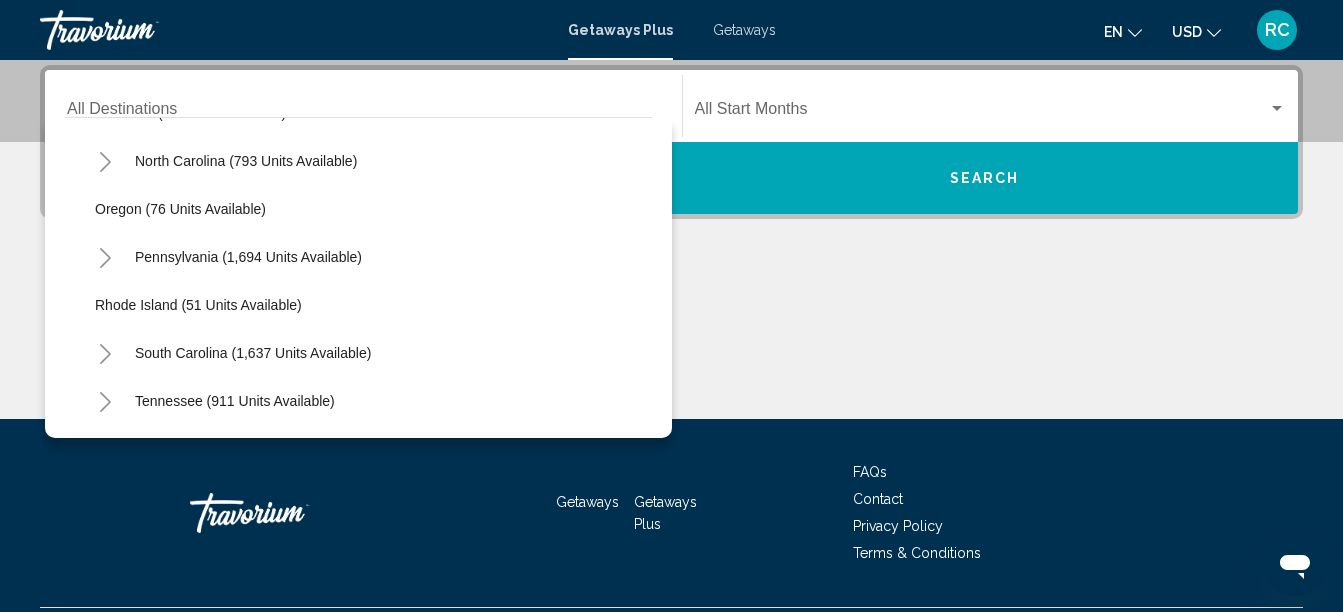 scroll, scrollTop: 1400, scrollLeft: 0, axis: vertical 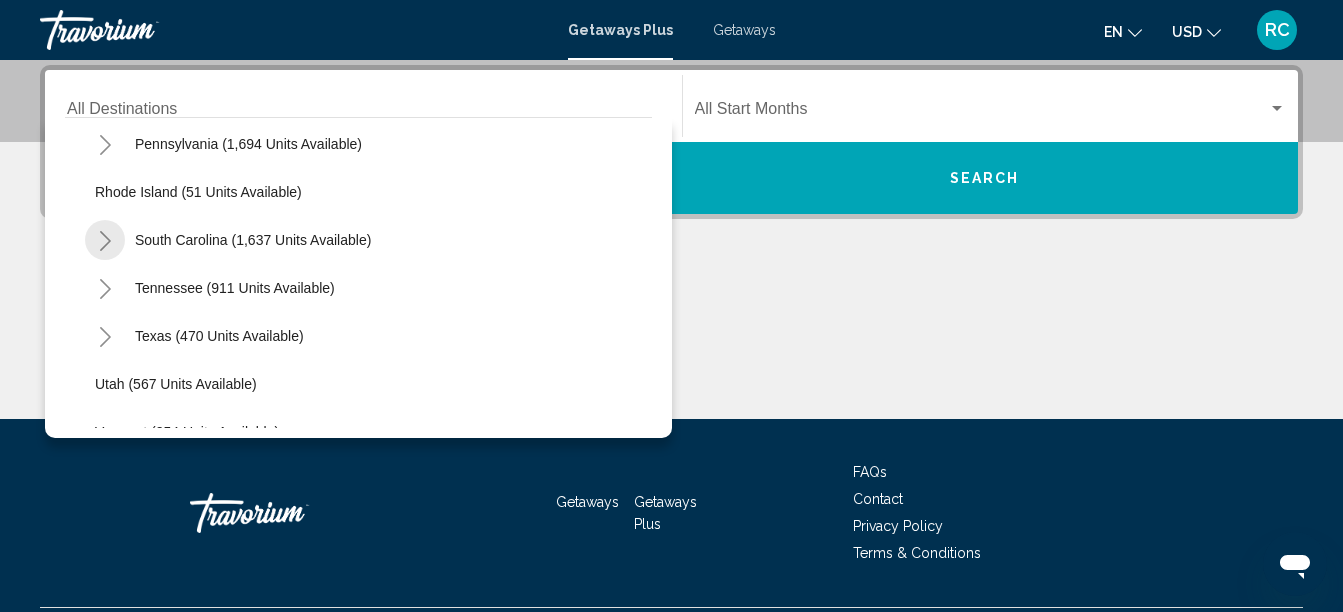 click at bounding box center [105, 240] 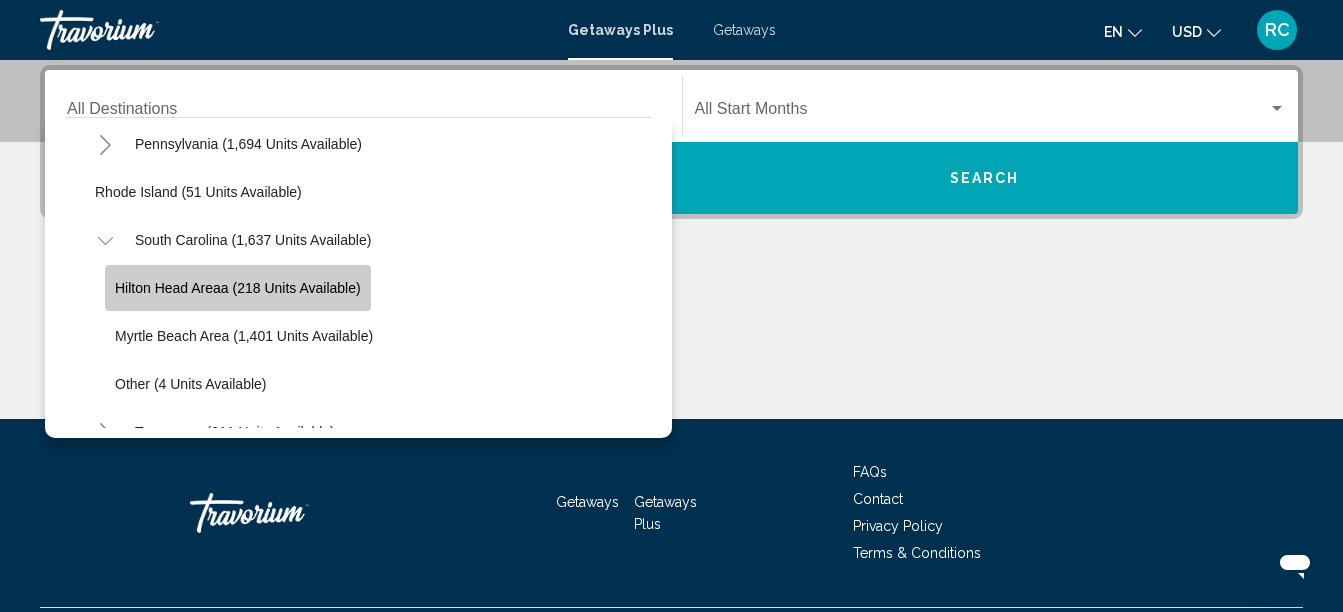 click on "Hilton Head Areaa (218 units available)" at bounding box center [238, 288] 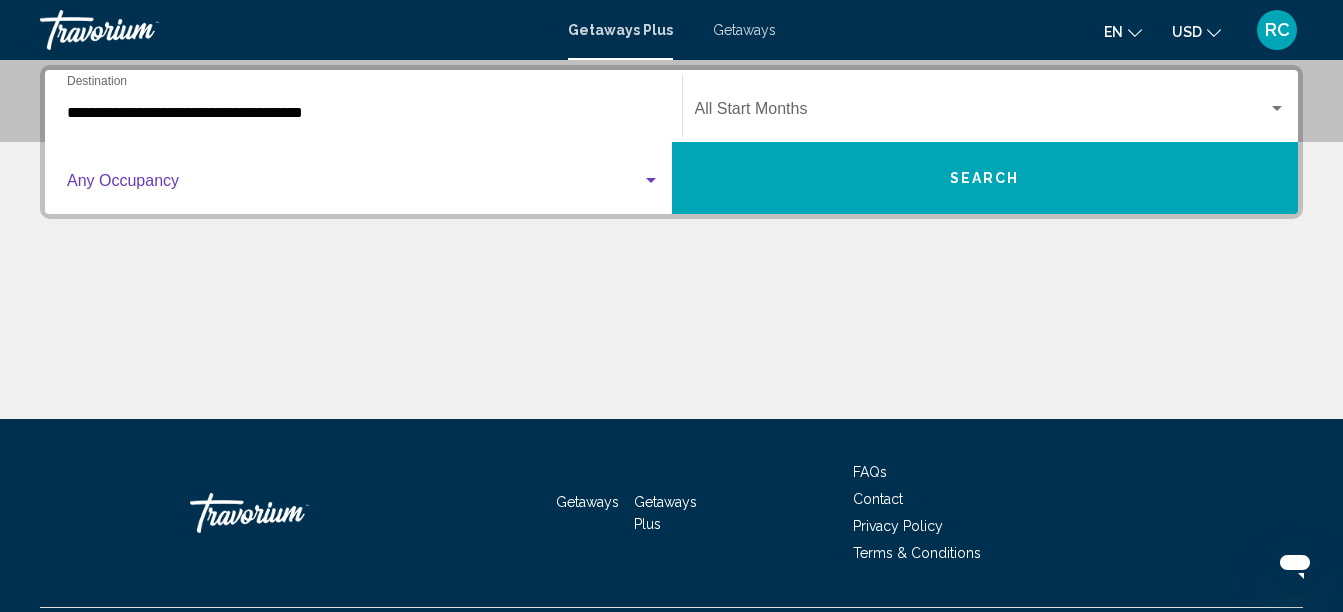 click at bounding box center [354, 185] 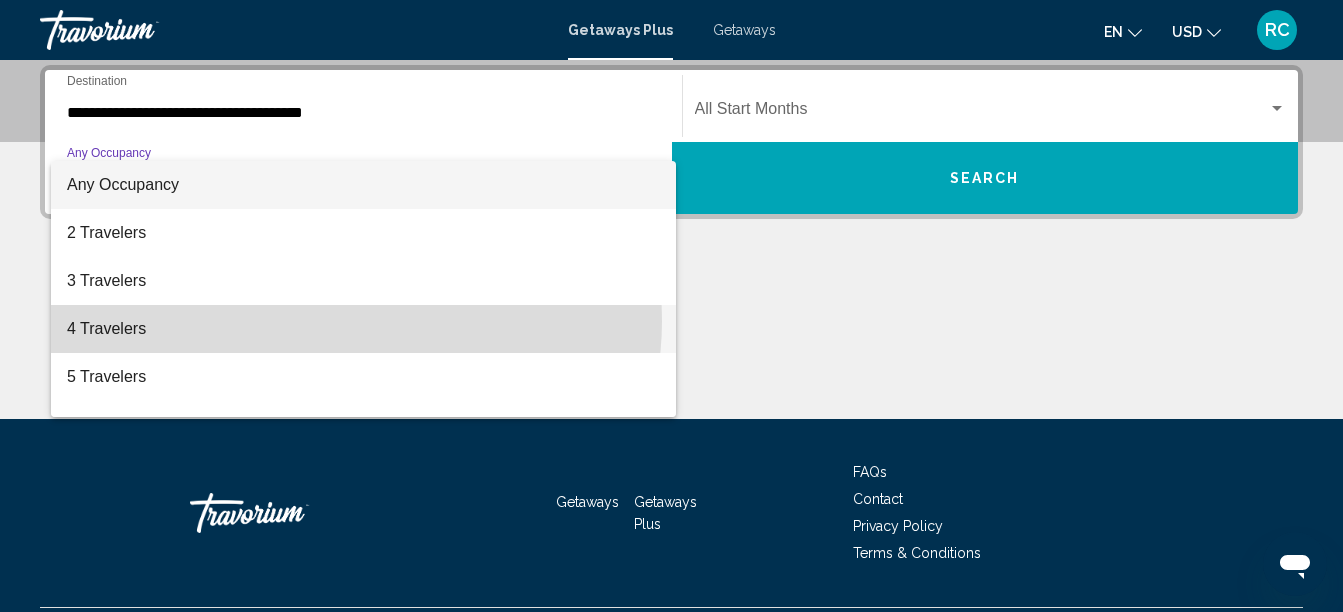 click on "4 Travelers" at bounding box center (363, 329) 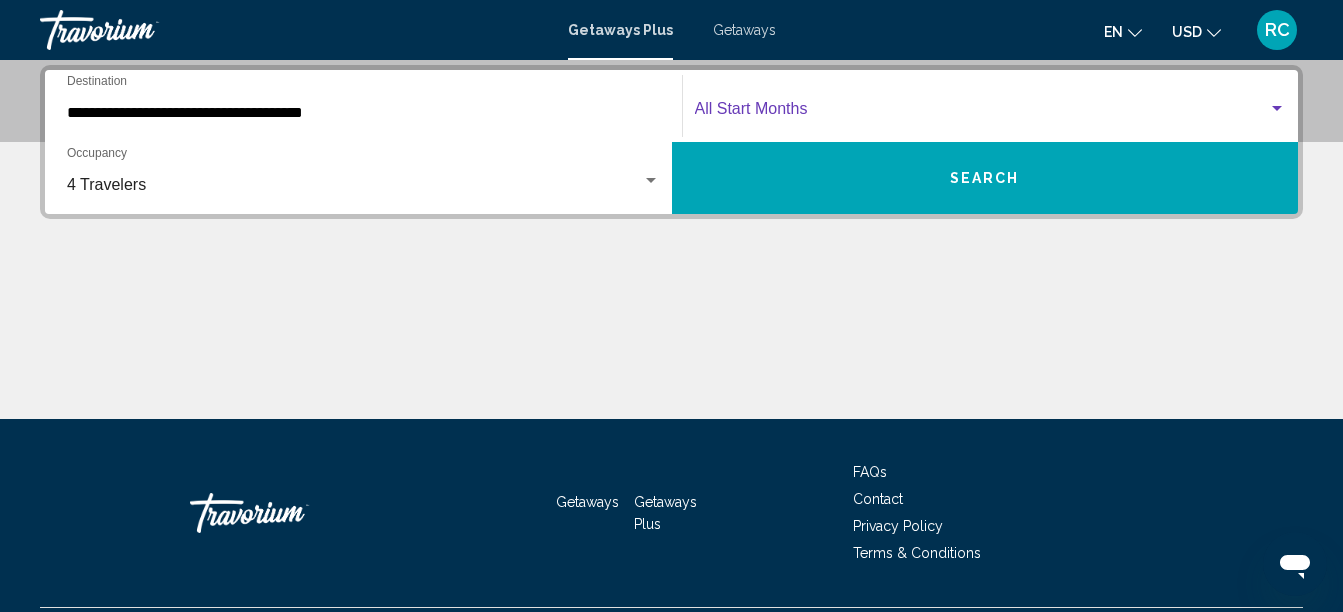 click at bounding box center (982, 113) 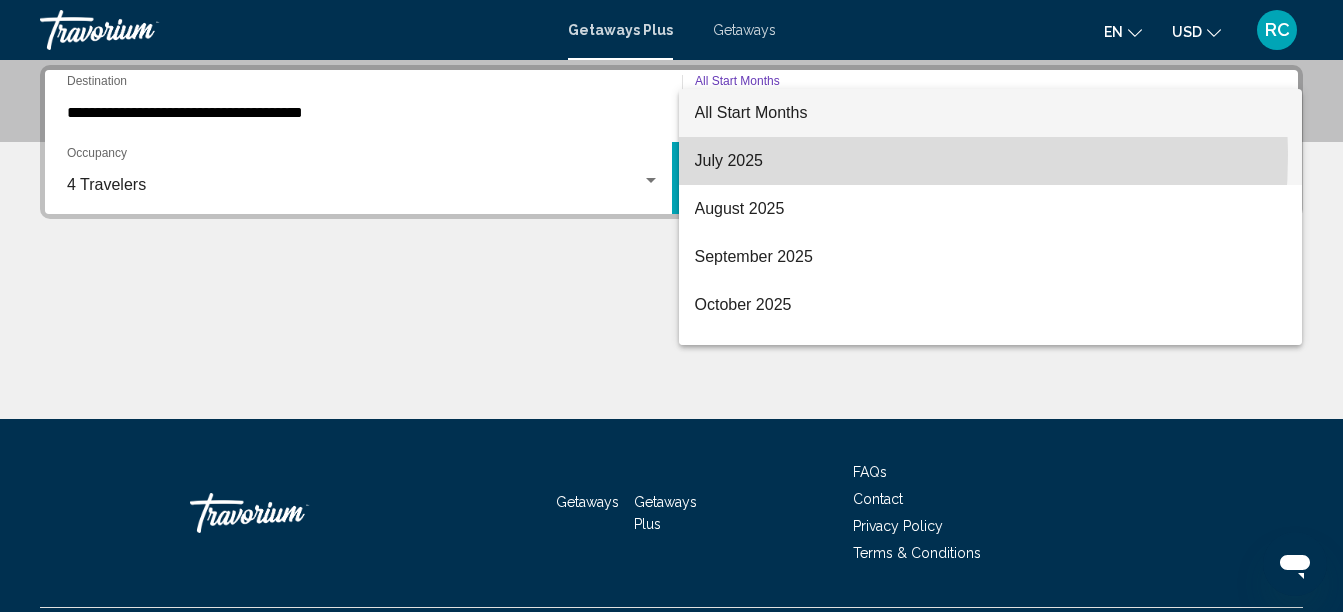 click on "July 2025" at bounding box center [991, 161] 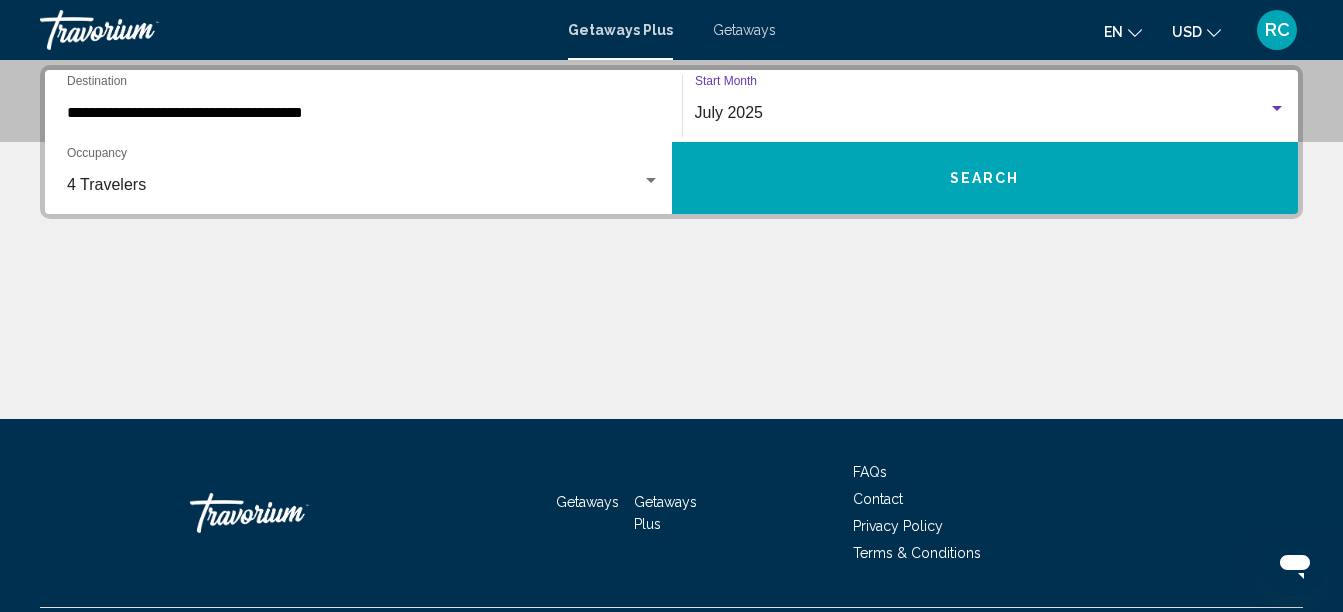 click on "Search" at bounding box center (985, 178) 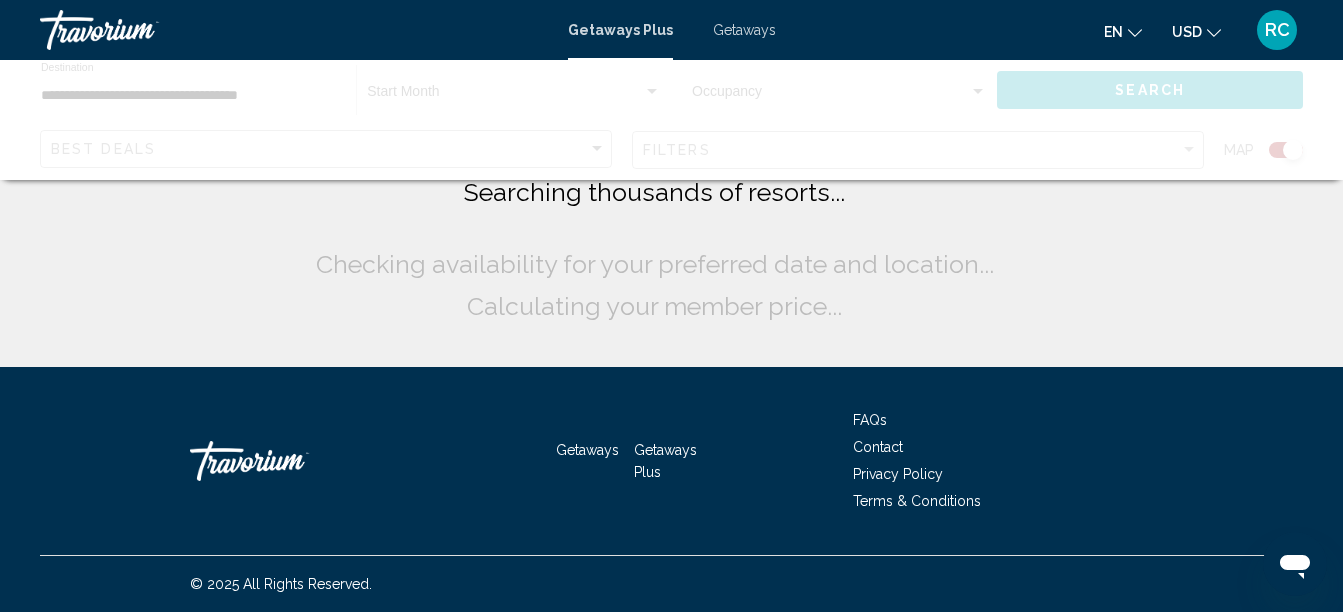 scroll, scrollTop: 0, scrollLeft: 0, axis: both 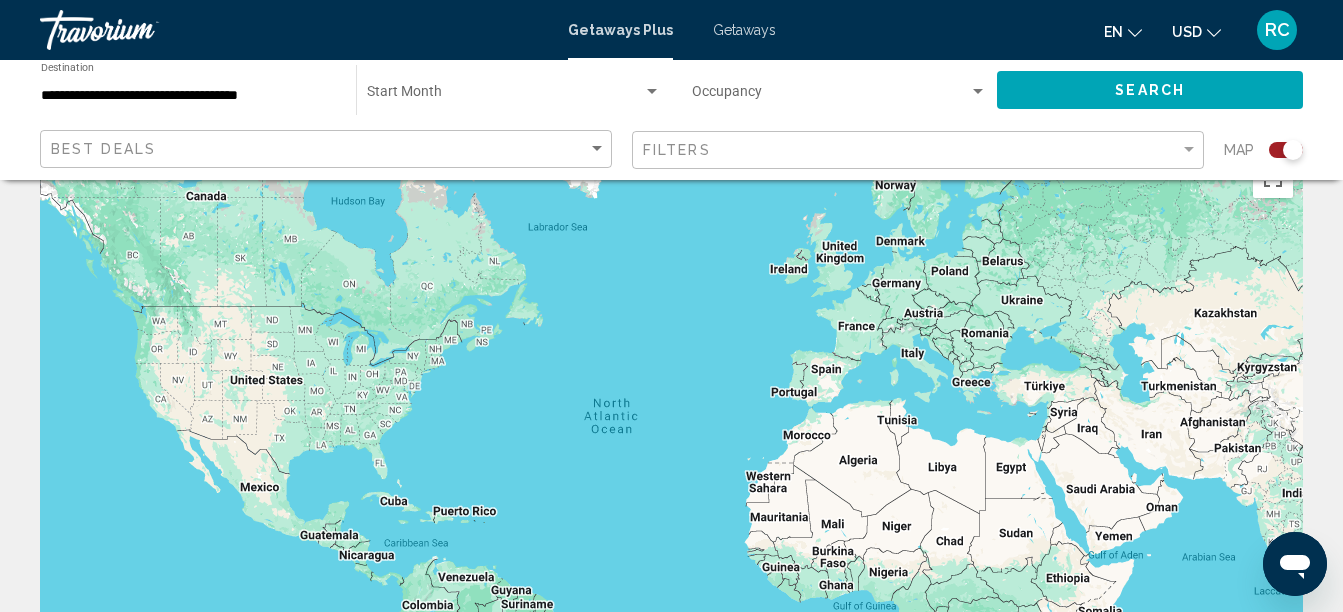 click on "Getaways" at bounding box center (734, 30) 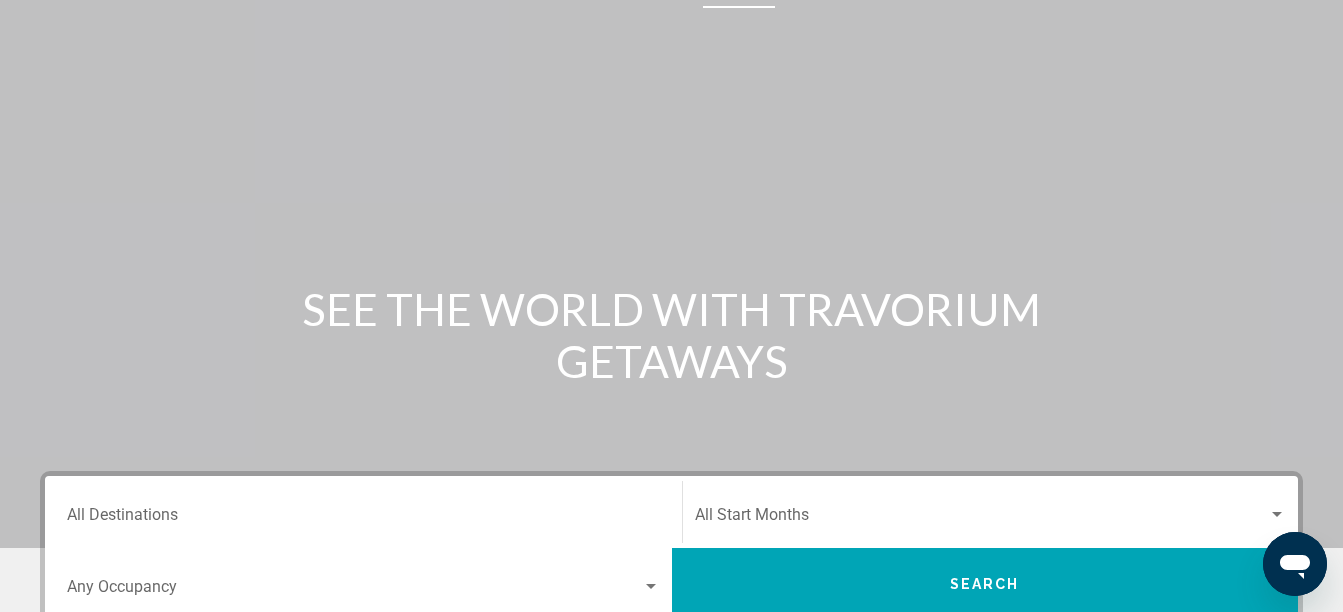 scroll, scrollTop: 0, scrollLeft: 0, axis: both 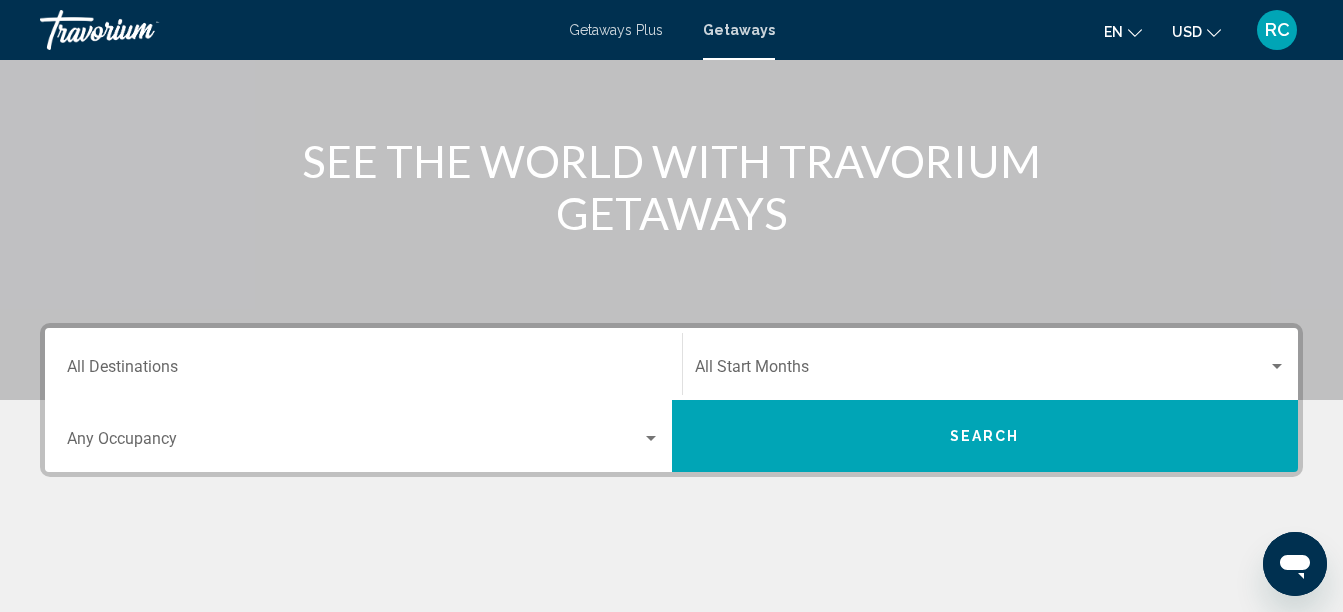 click on "Destination All Destinations" at bounding box center (363, 371) 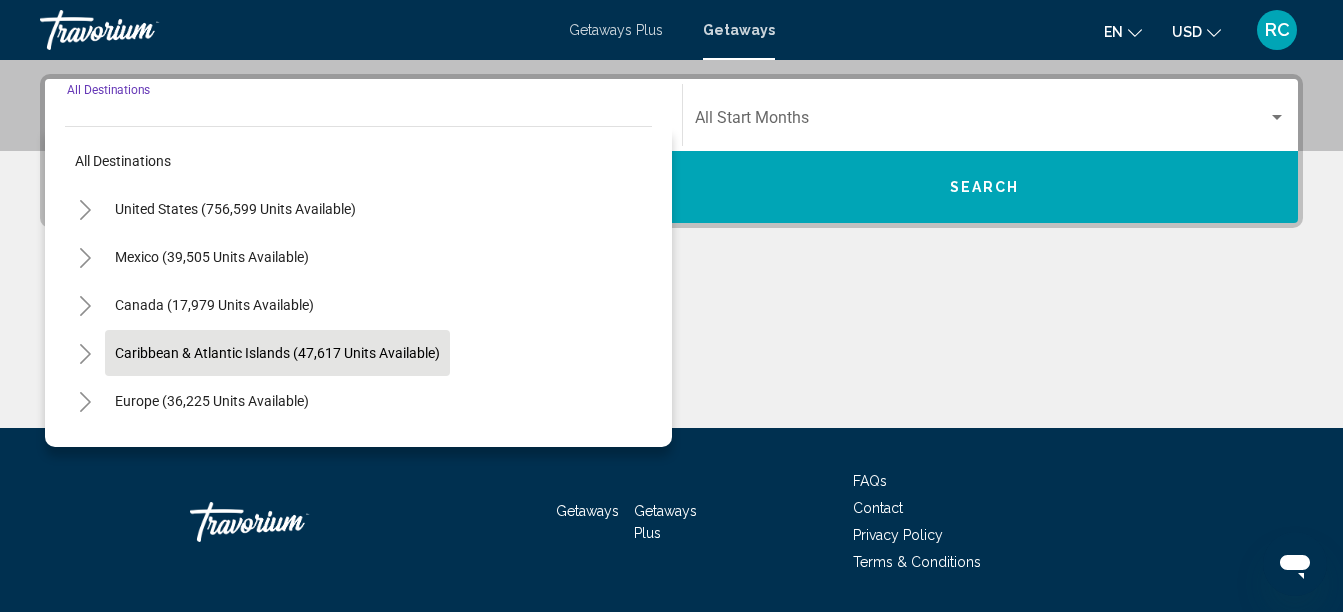 scroll, scrollTop: 458, scrollLeft: 0, axis: vertical 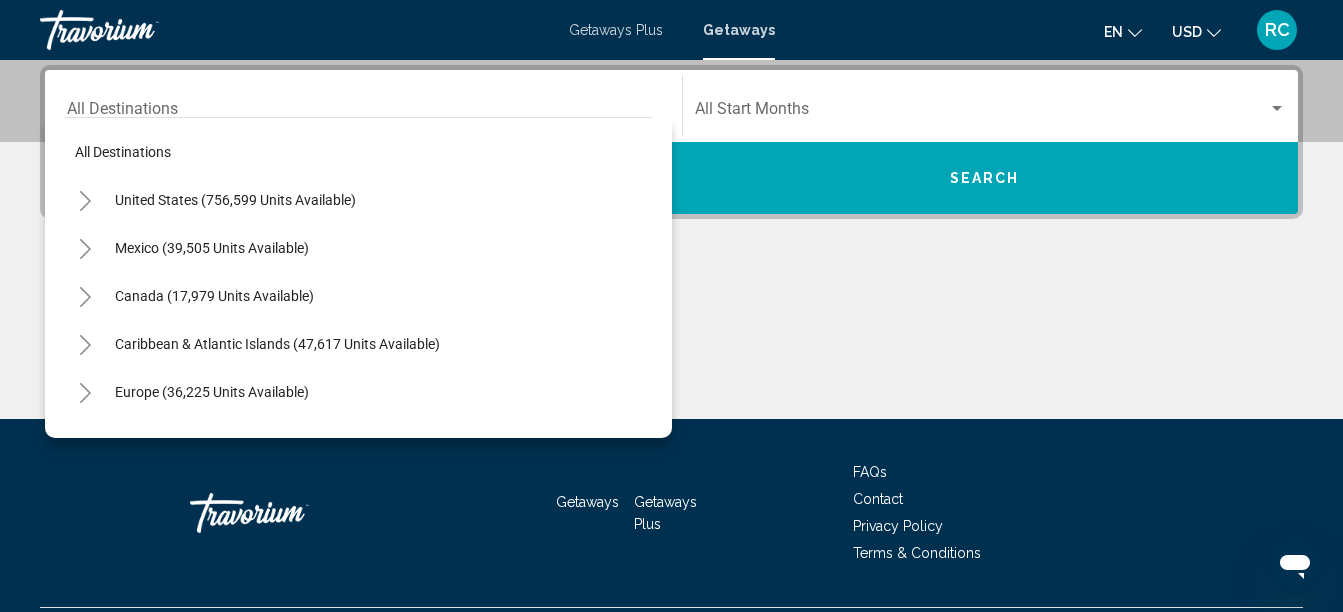 click on "United States (756,599 units available)" at bounding box center [215, 200] 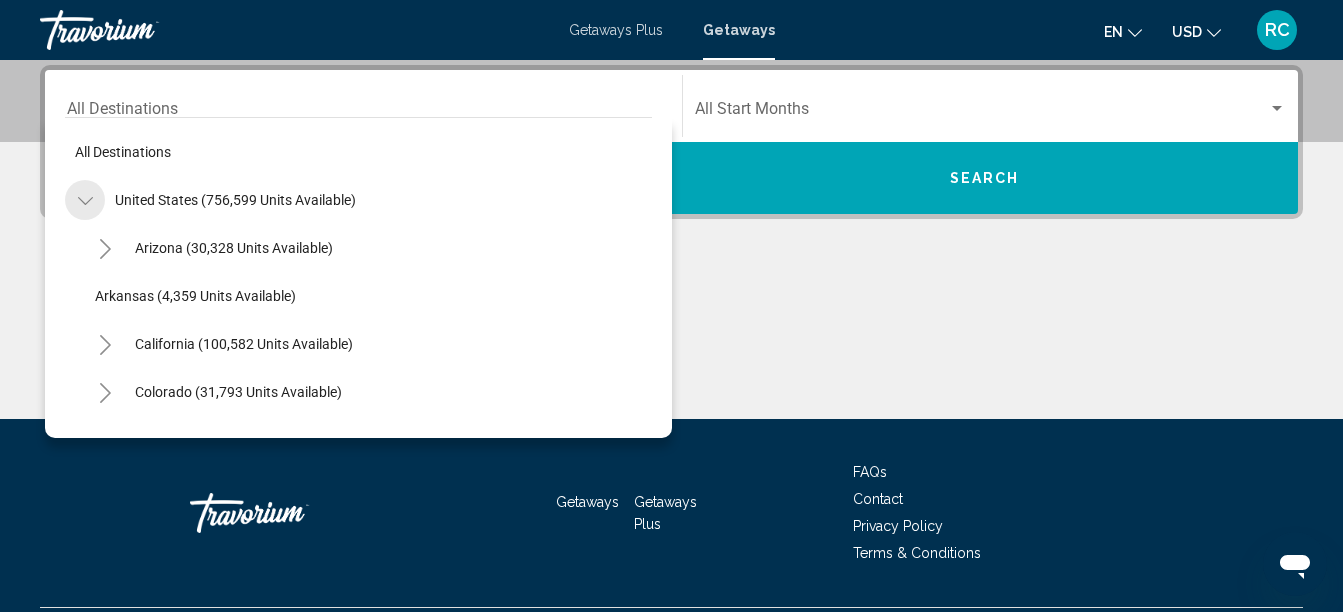 click at bounding box center (85, 201) 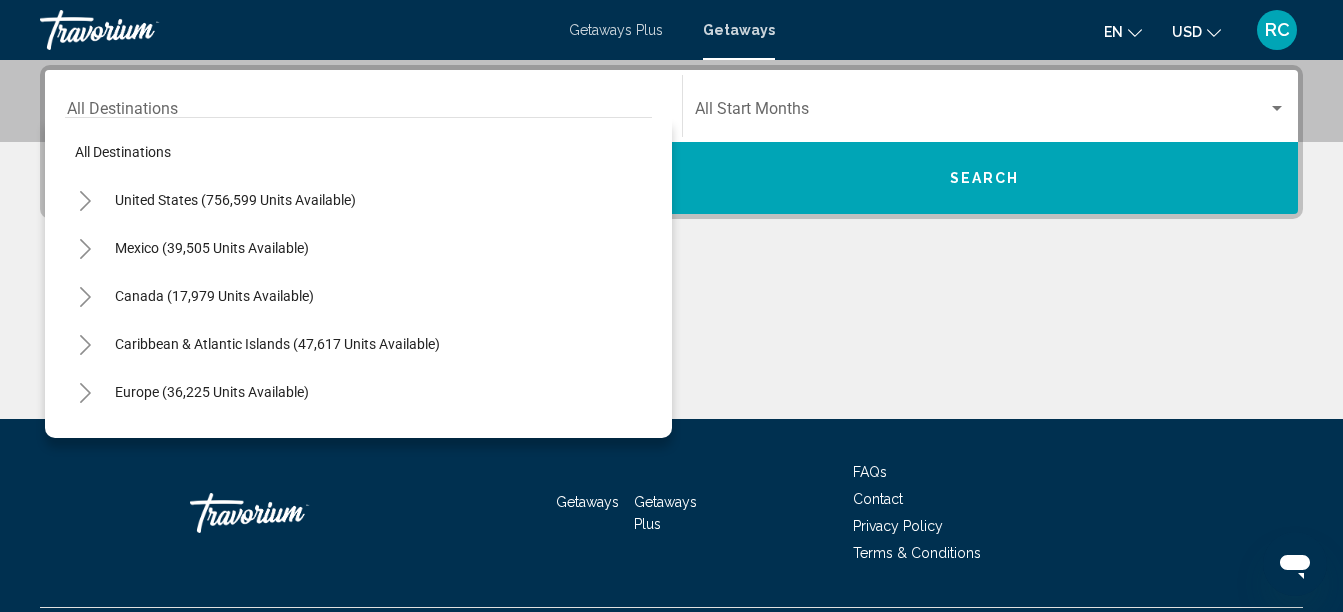 click at bounding box center [85, 201] 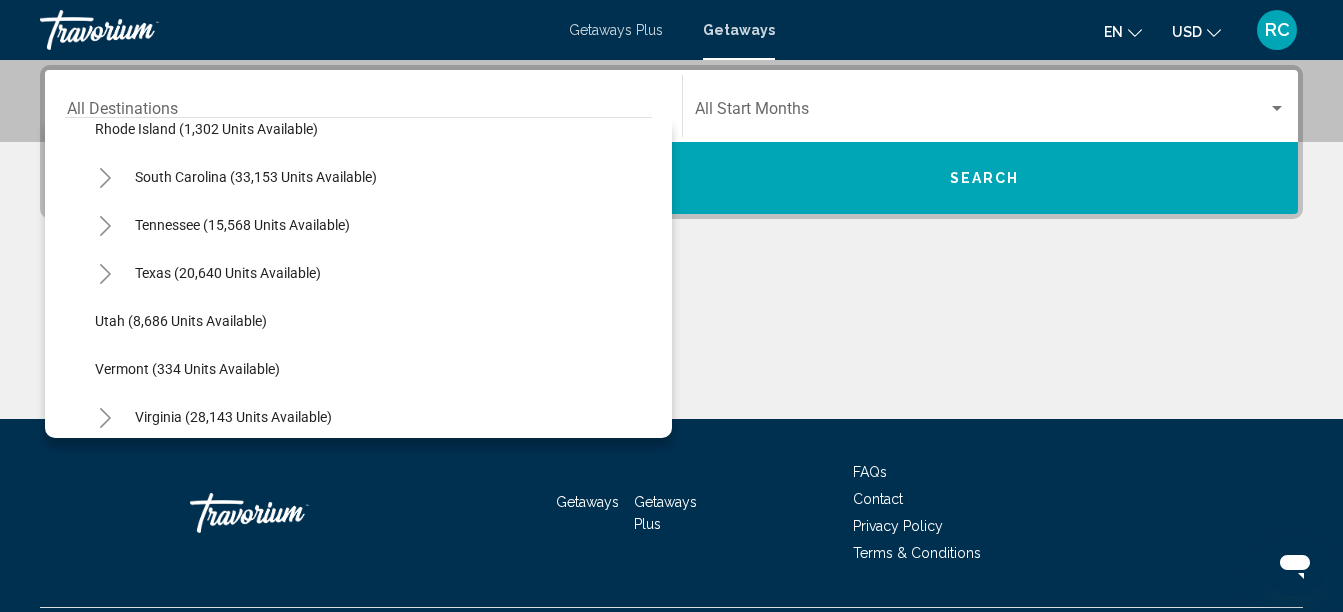 scroll, scrollTop: 1600, scrollLeft: 0, axis: vertical 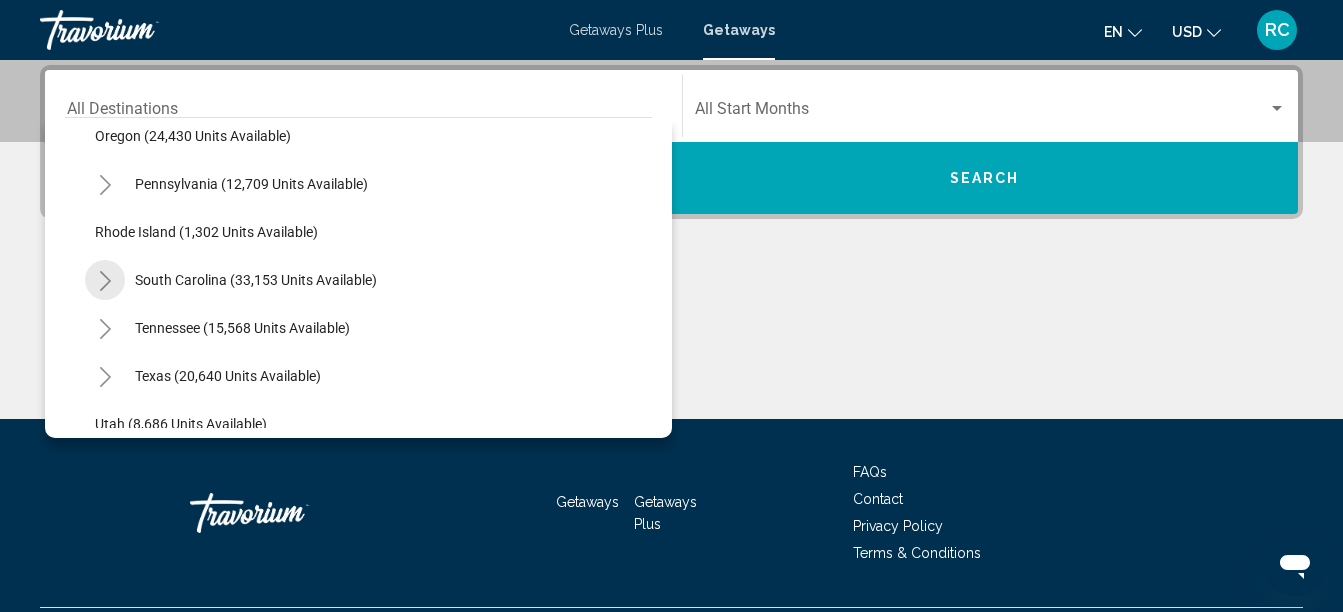 click at bounding box center (105, 280) 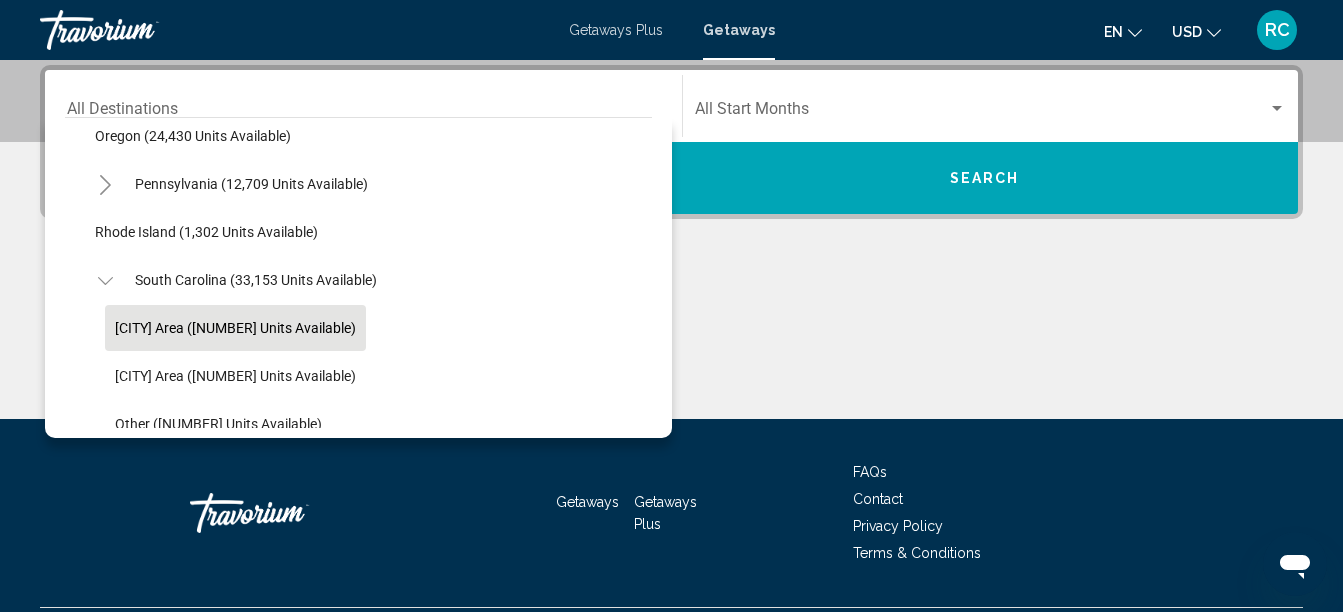 click on "Hilton Head Areaa (2,252 units available)" at bounding box center [235, 328] 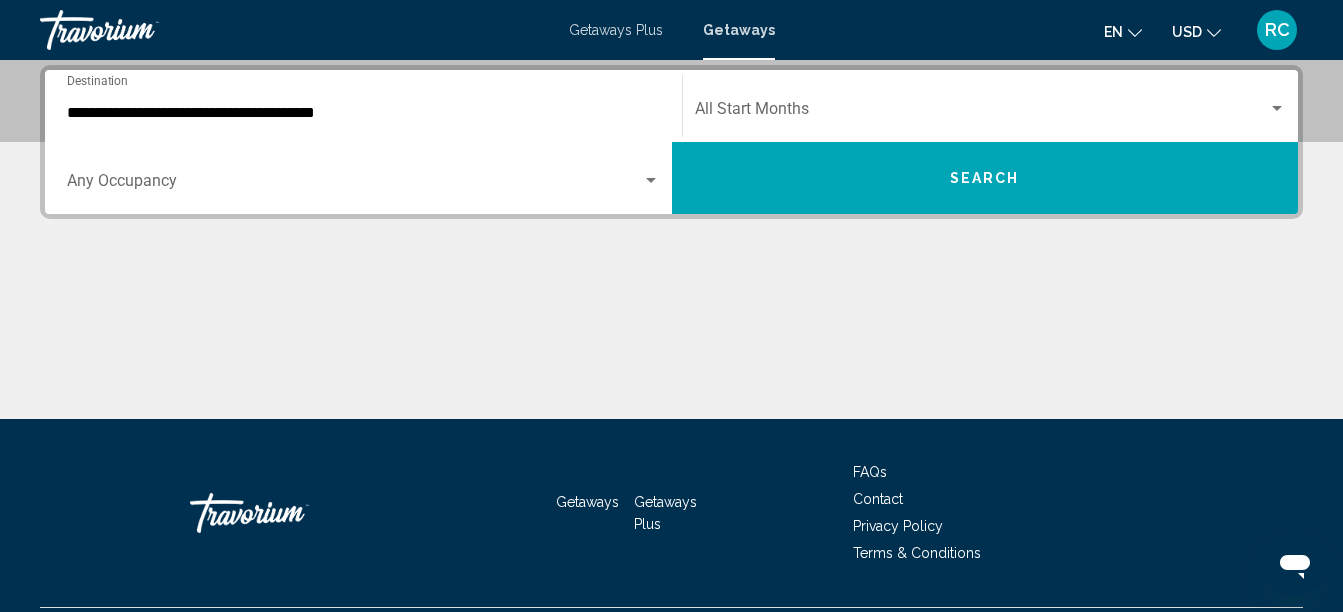 click on "Occupancy Any Occupancy" at bounding box center [363, 178] 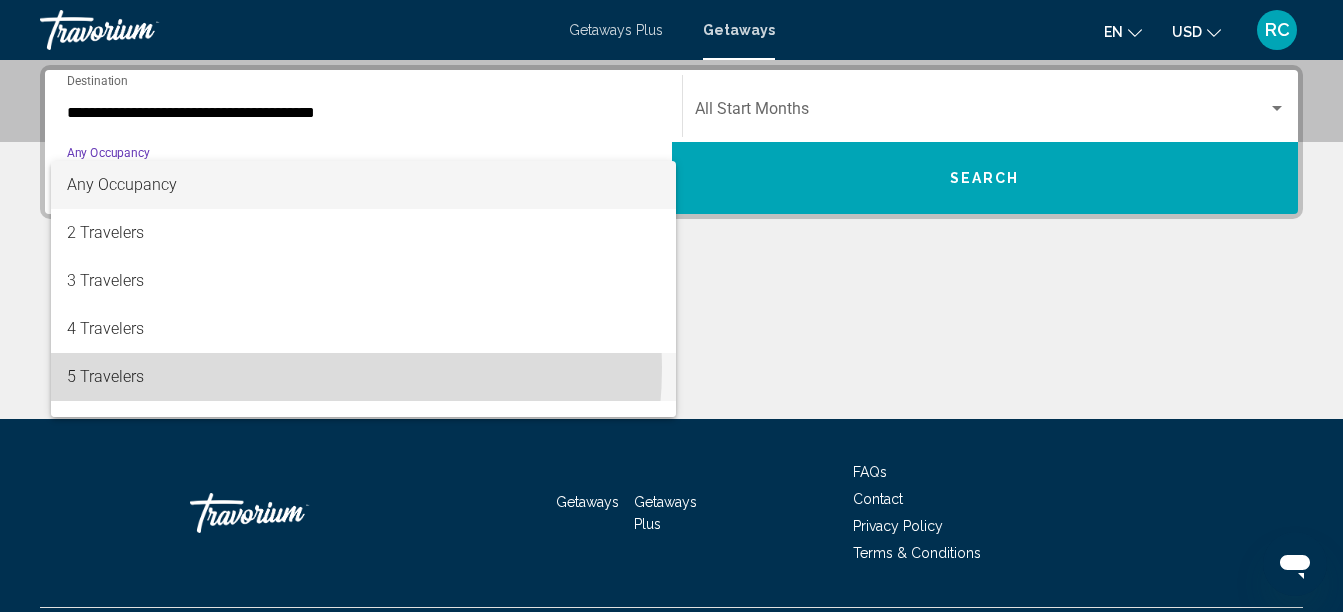 click on "5 Travelers" at bounding box center (363, 377) 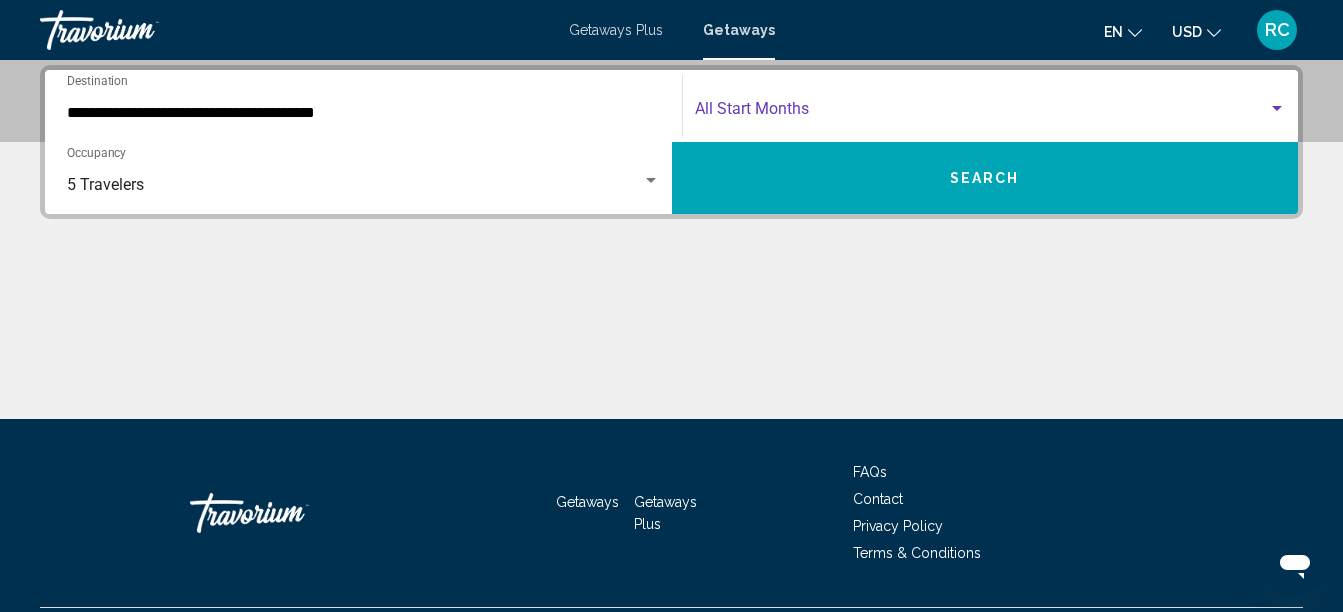 click at bounding box center [982, 113] 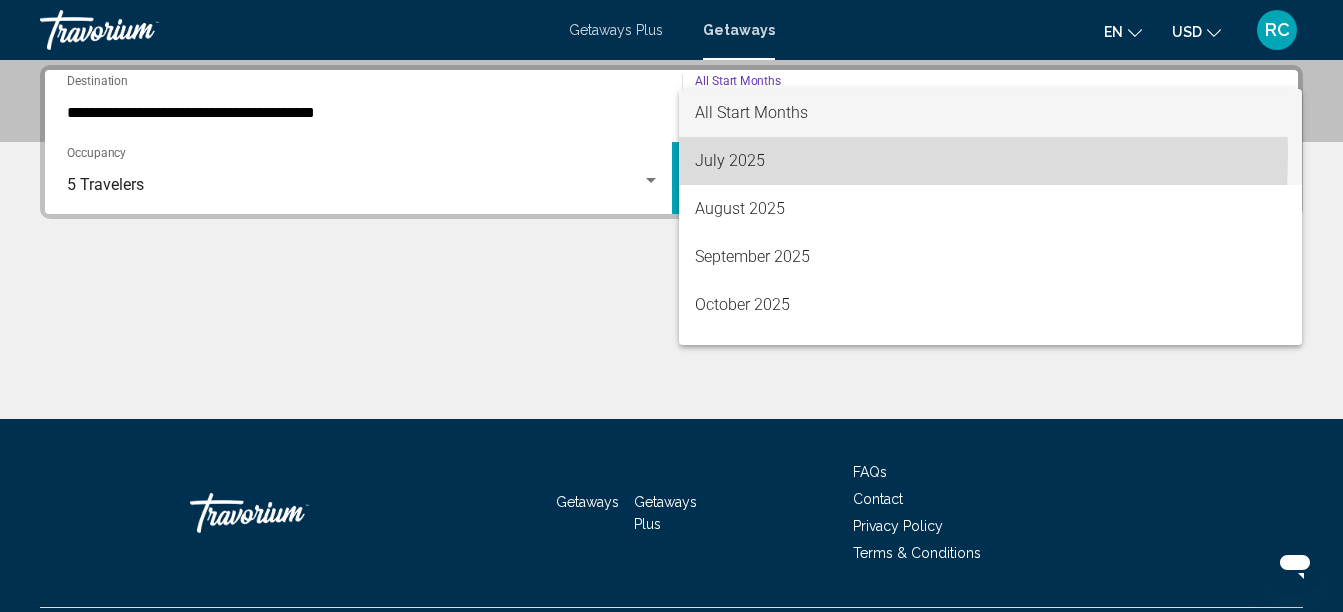 click on "July 2025" at bounding box center (991, 161) 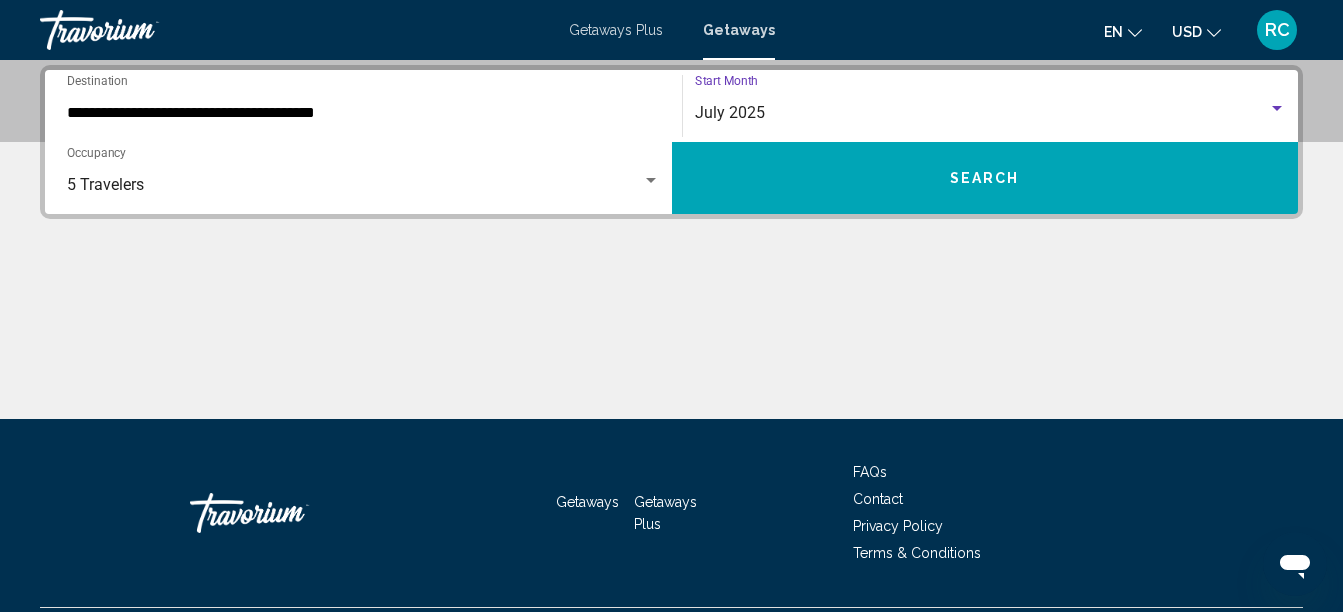 click on "Search" at bounding box center (985, 178) 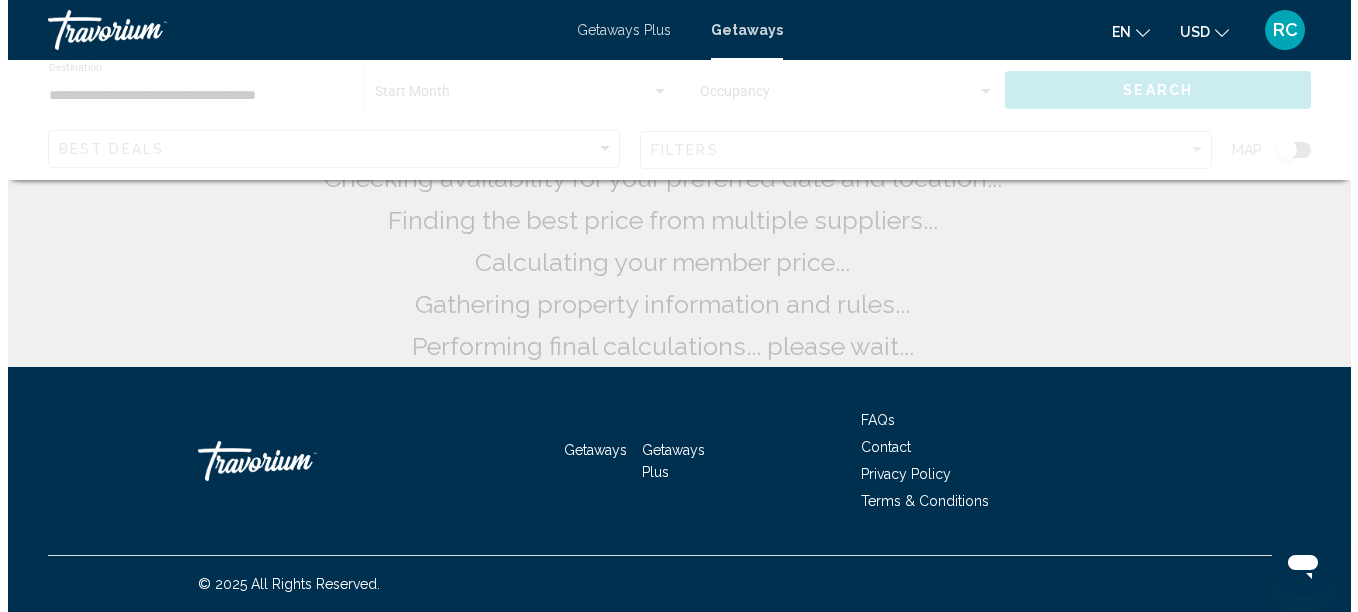 scroll, scrollTop: 0, scrollLeft: 0, axis: both 